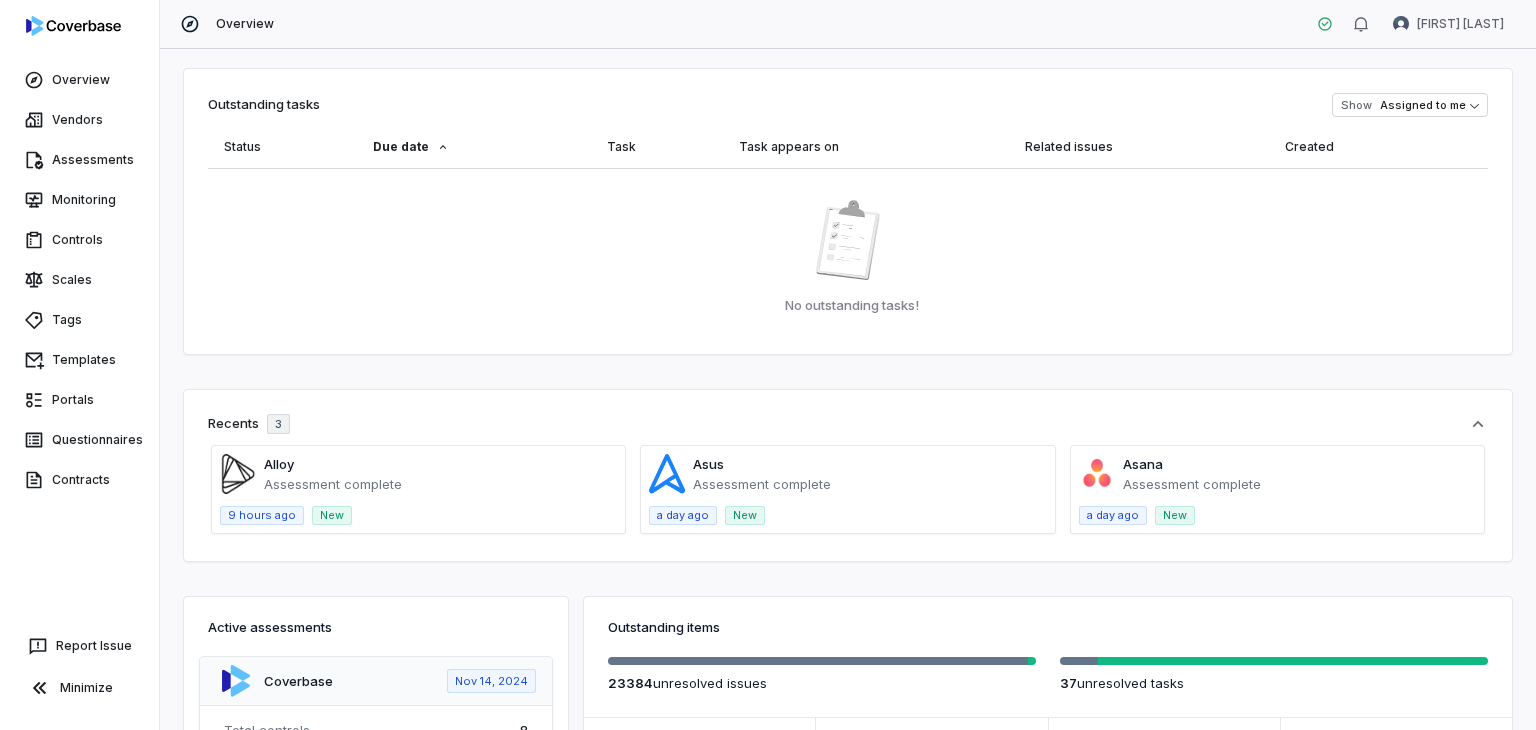 scroll, scrollTop: 0, scrollLeft: 0, axis: both 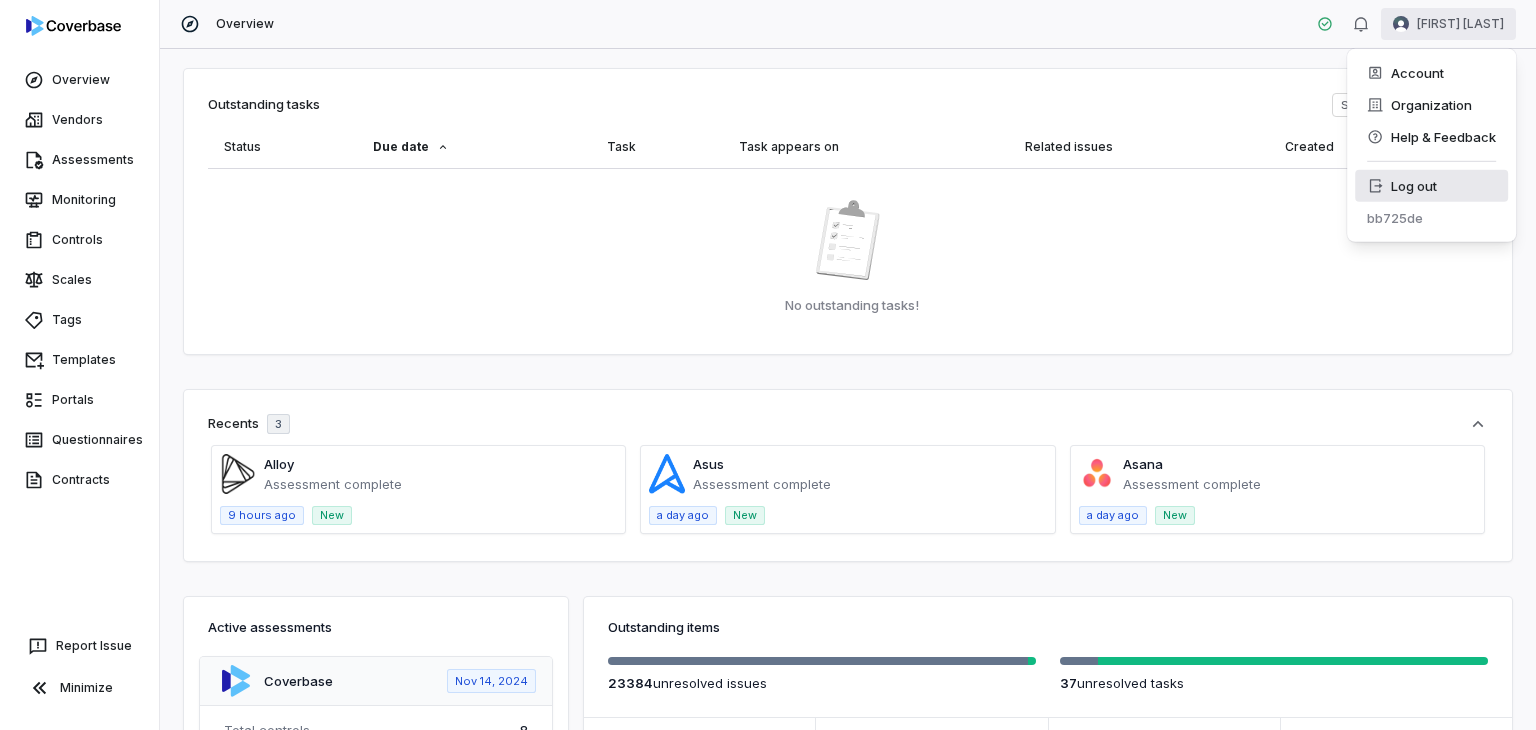 click on "Log out" at bounding box center [1431, 186] 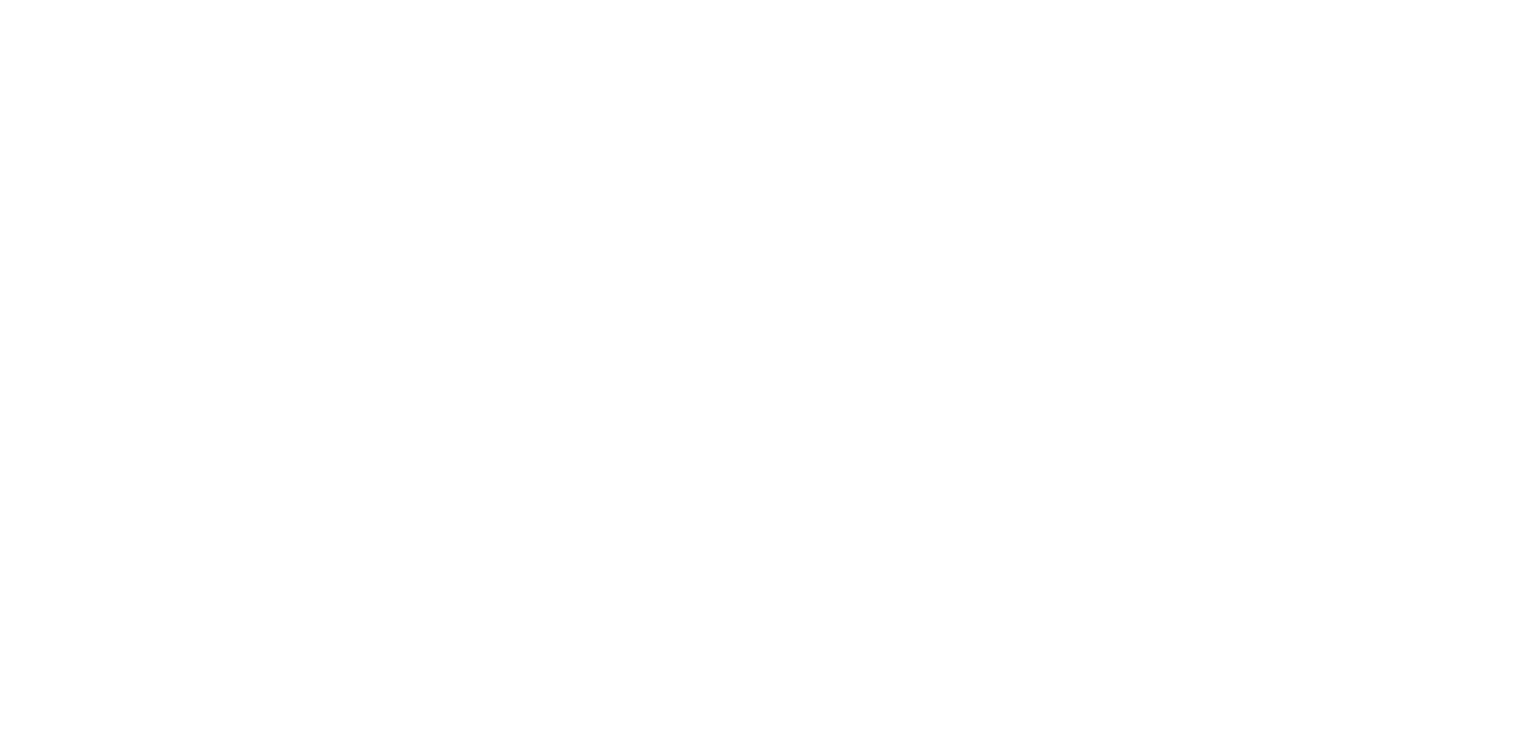 scroll, scrollTop: 0, scrollLeft: 0, axis: both 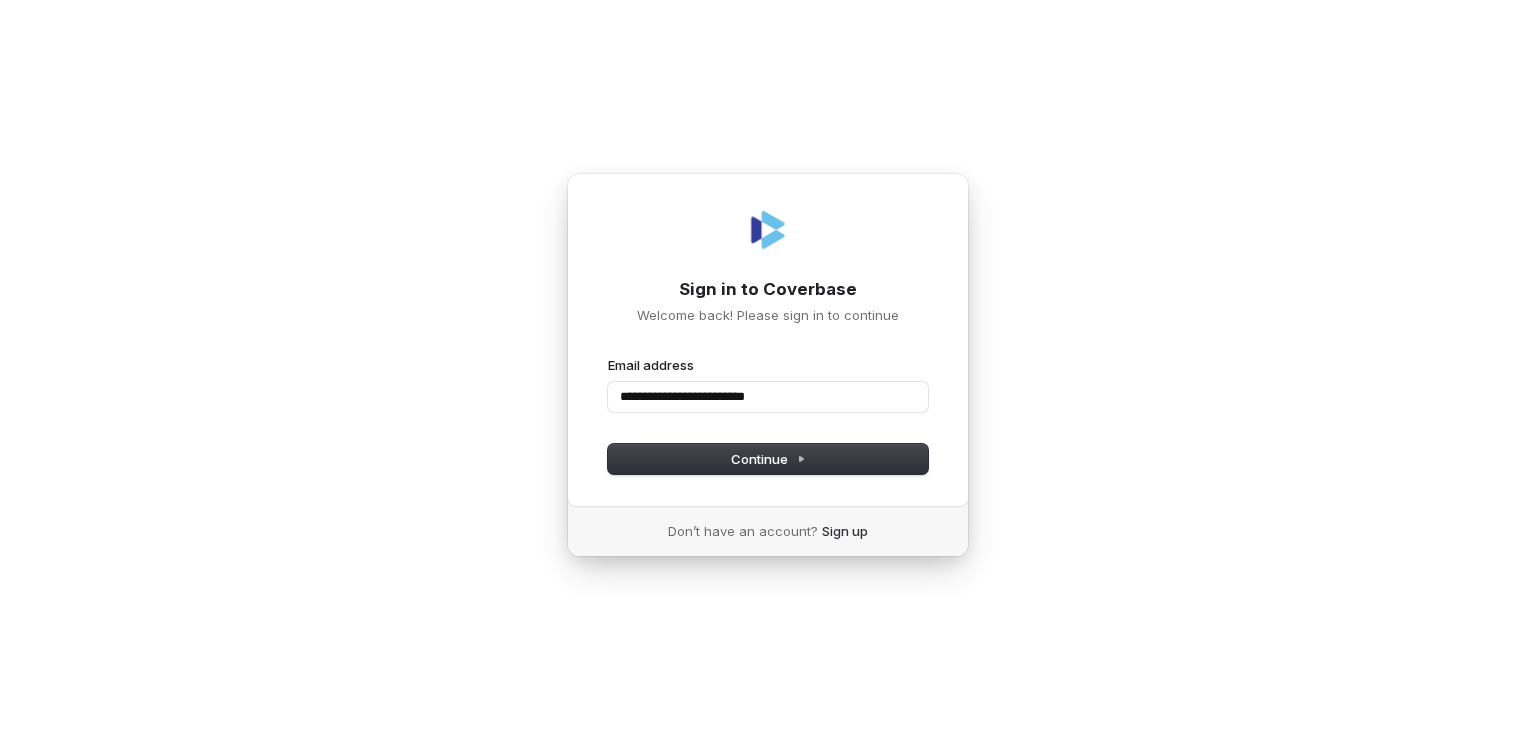 type on "**********" 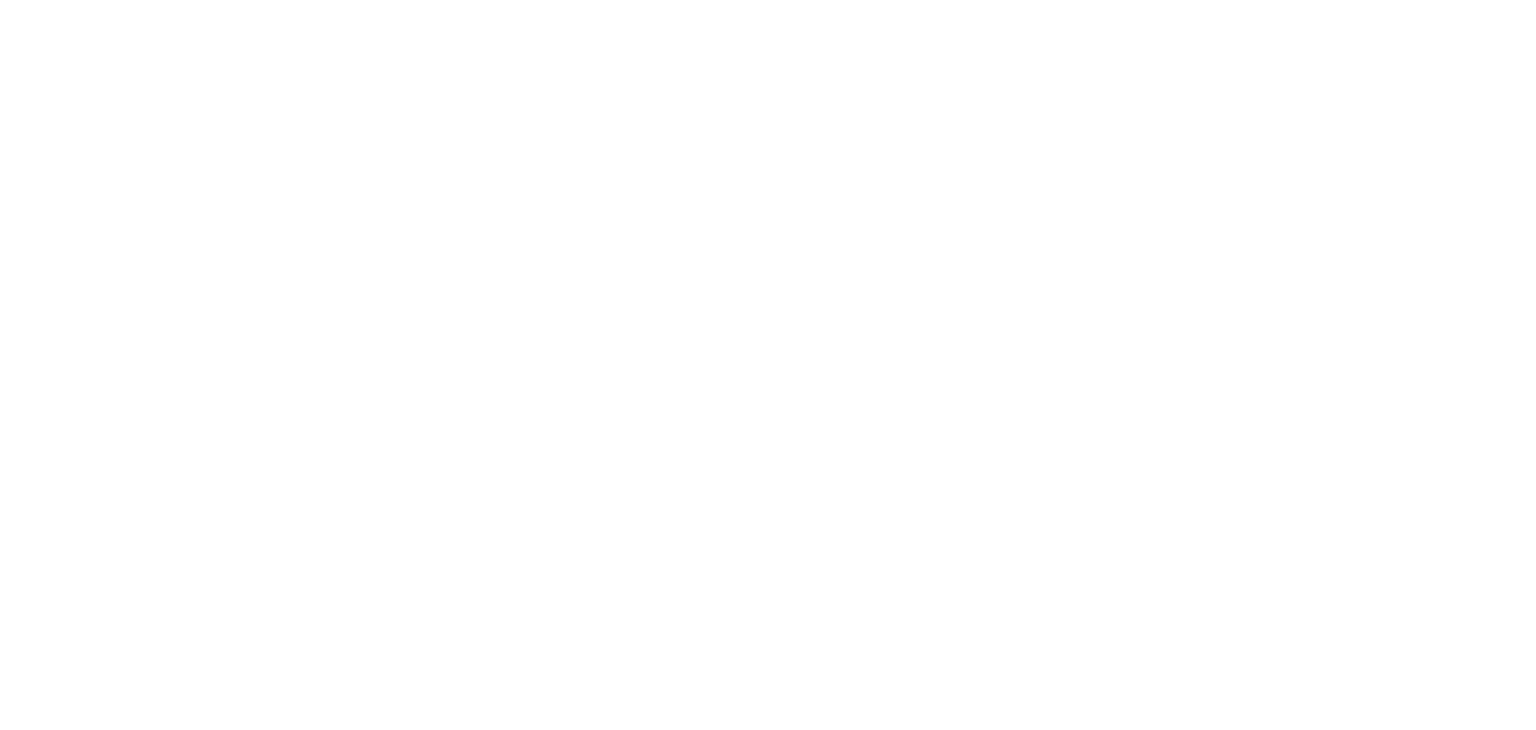 scroll, scrollTop: 0, scrollLeft: 0, axis: both 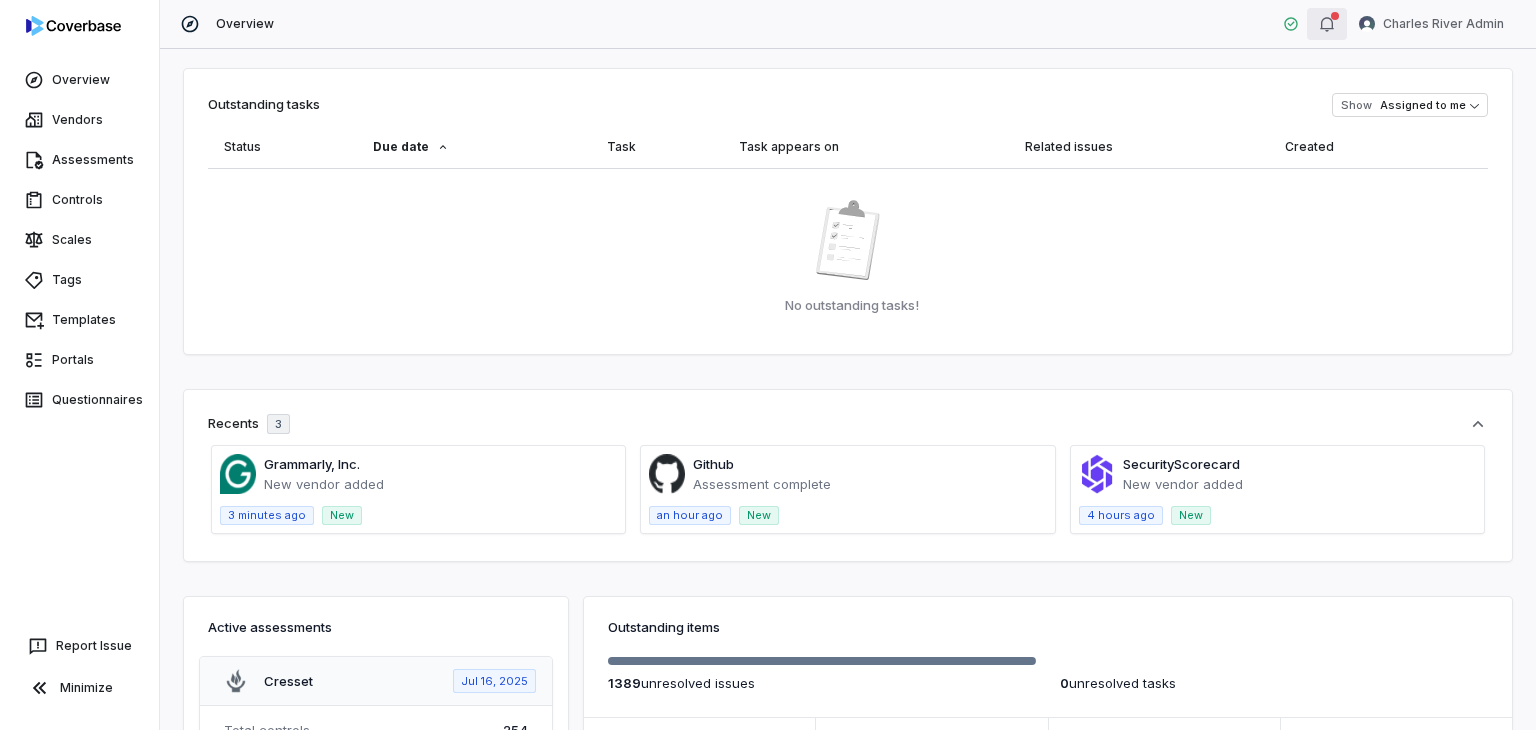 click at bounding box center (1335, 16) 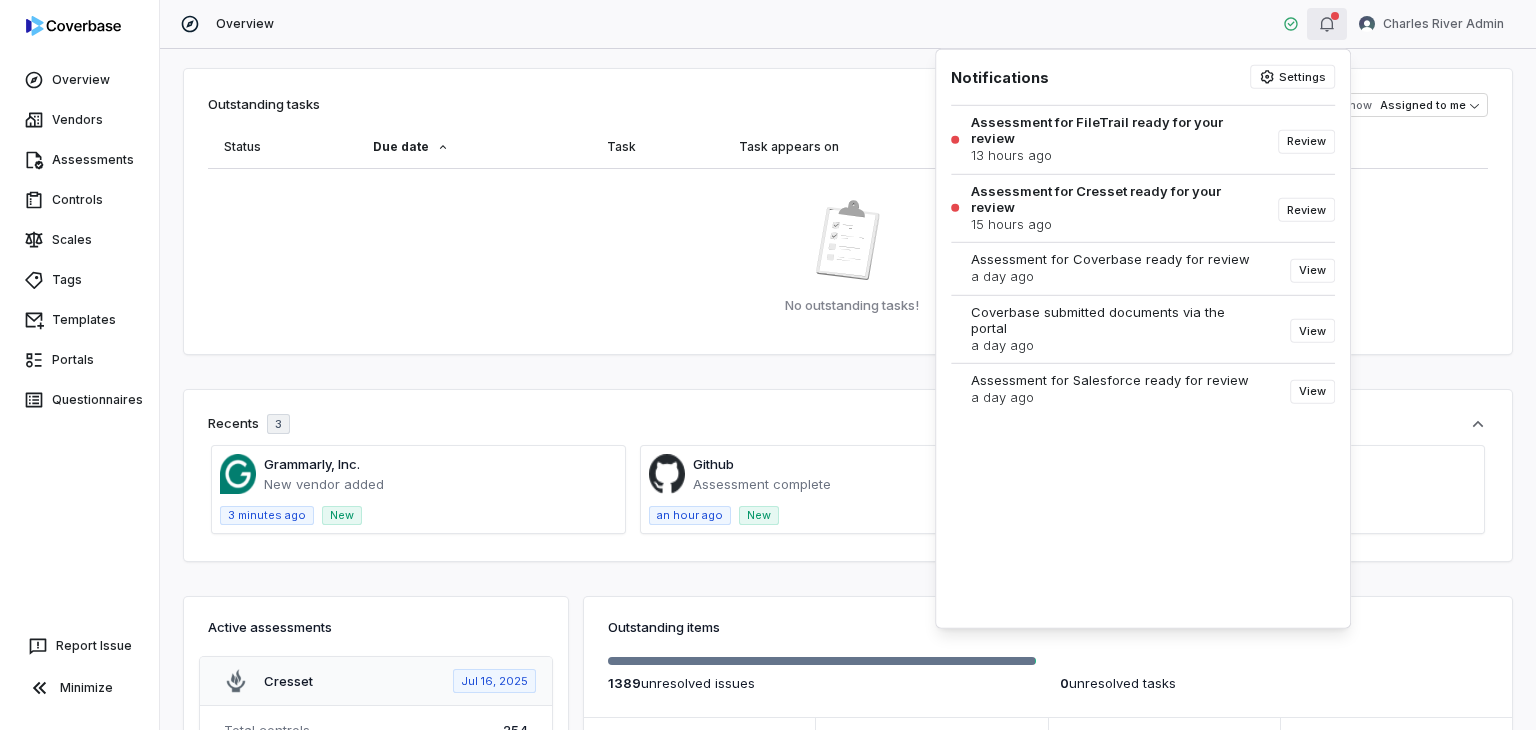 click 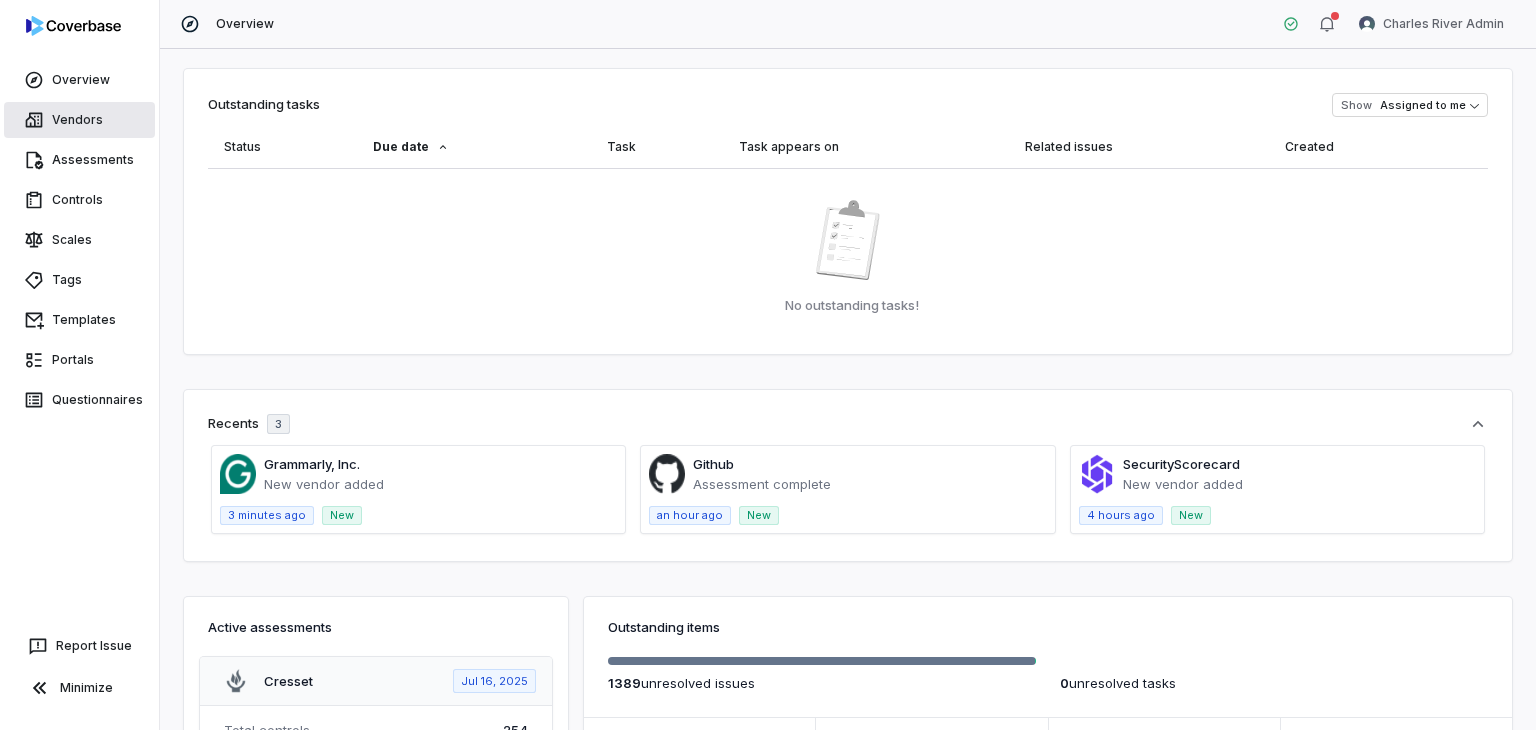 click on "Vendors" at bounding box center [79, 120] 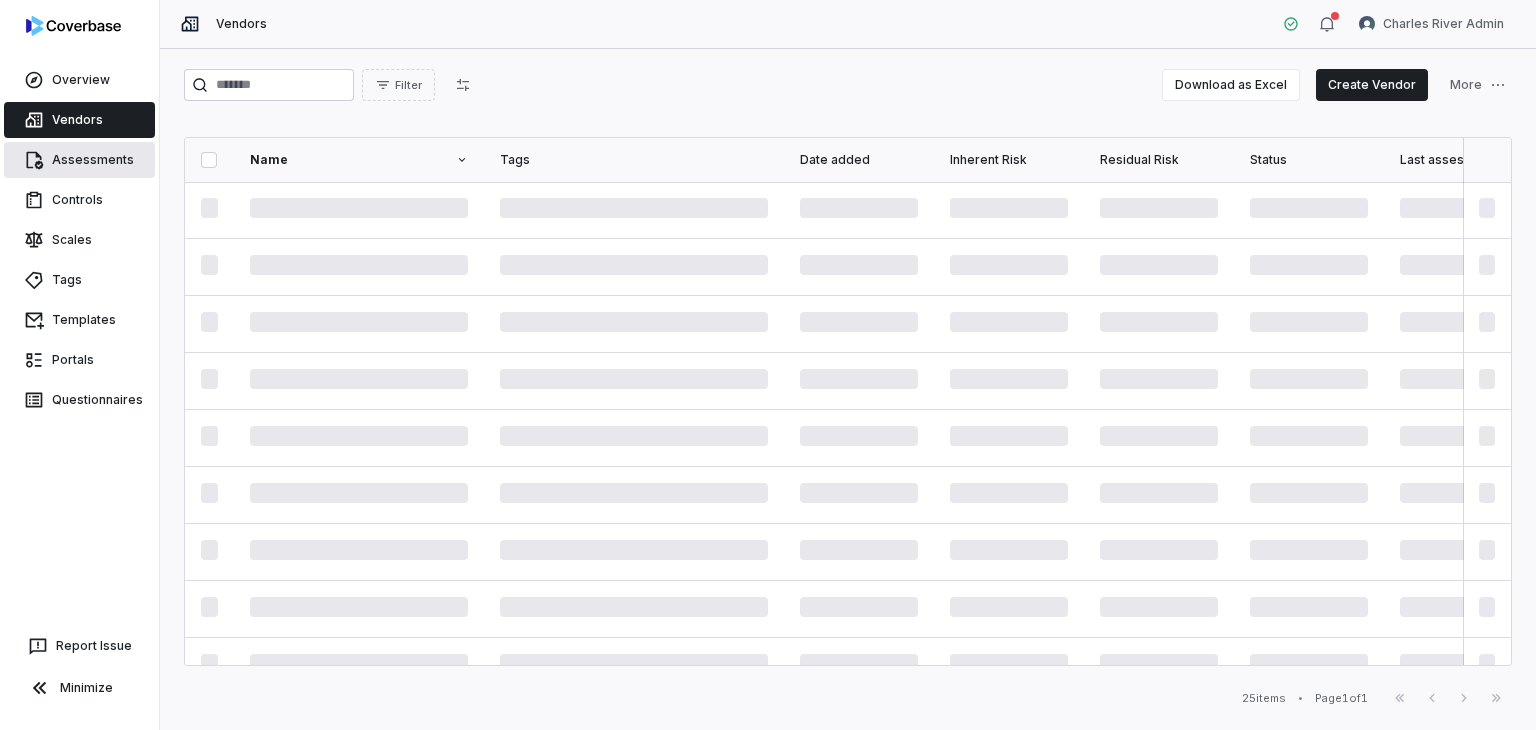 click on "Assessments" at bounding box center [79, 160] 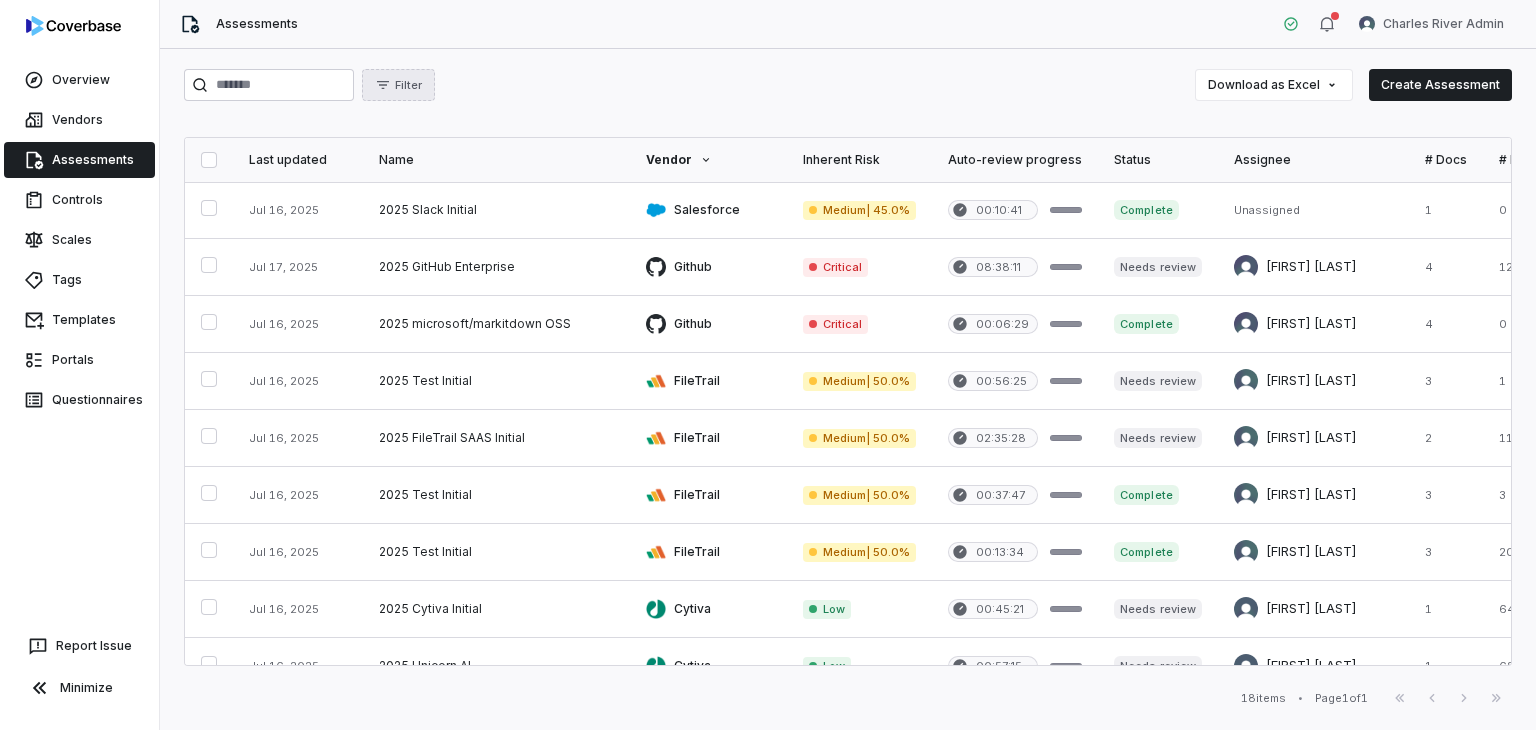 click on "Filter" at bounding box center [398, 85] 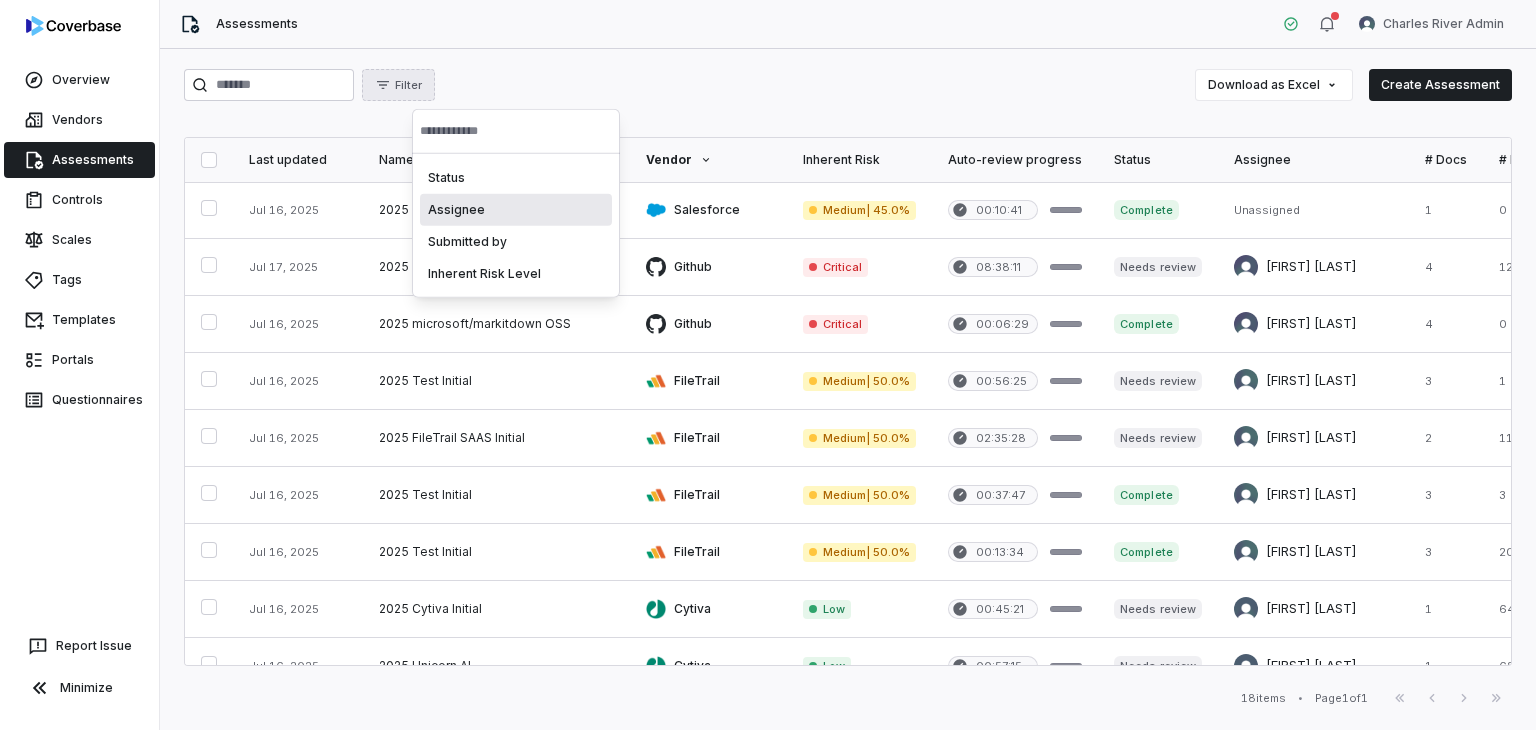 click on "Assignee" at bounding box center (516, 210) 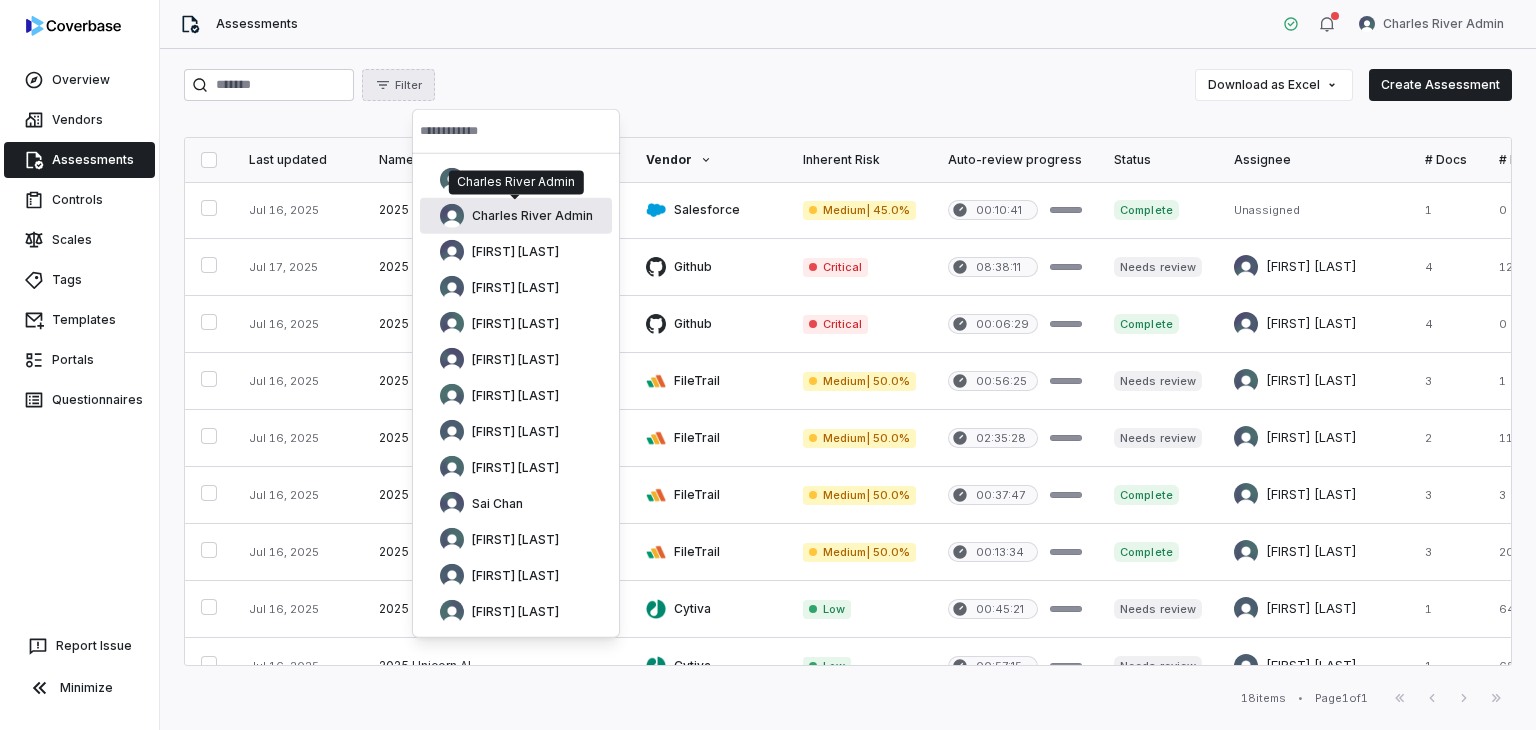 click on "Charles River Admin" at bounding box center [516, 216] 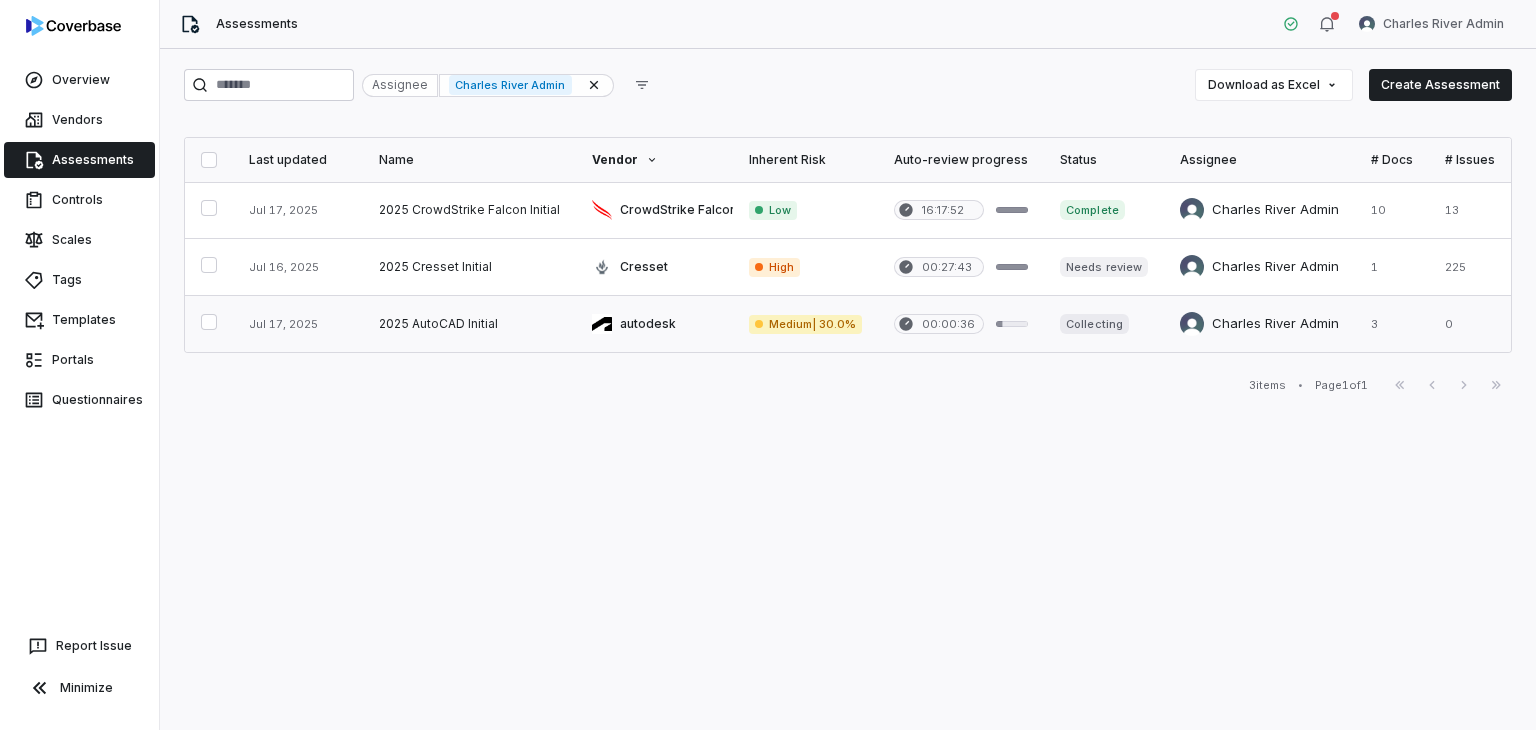 click at bounding box center [1103, 324] 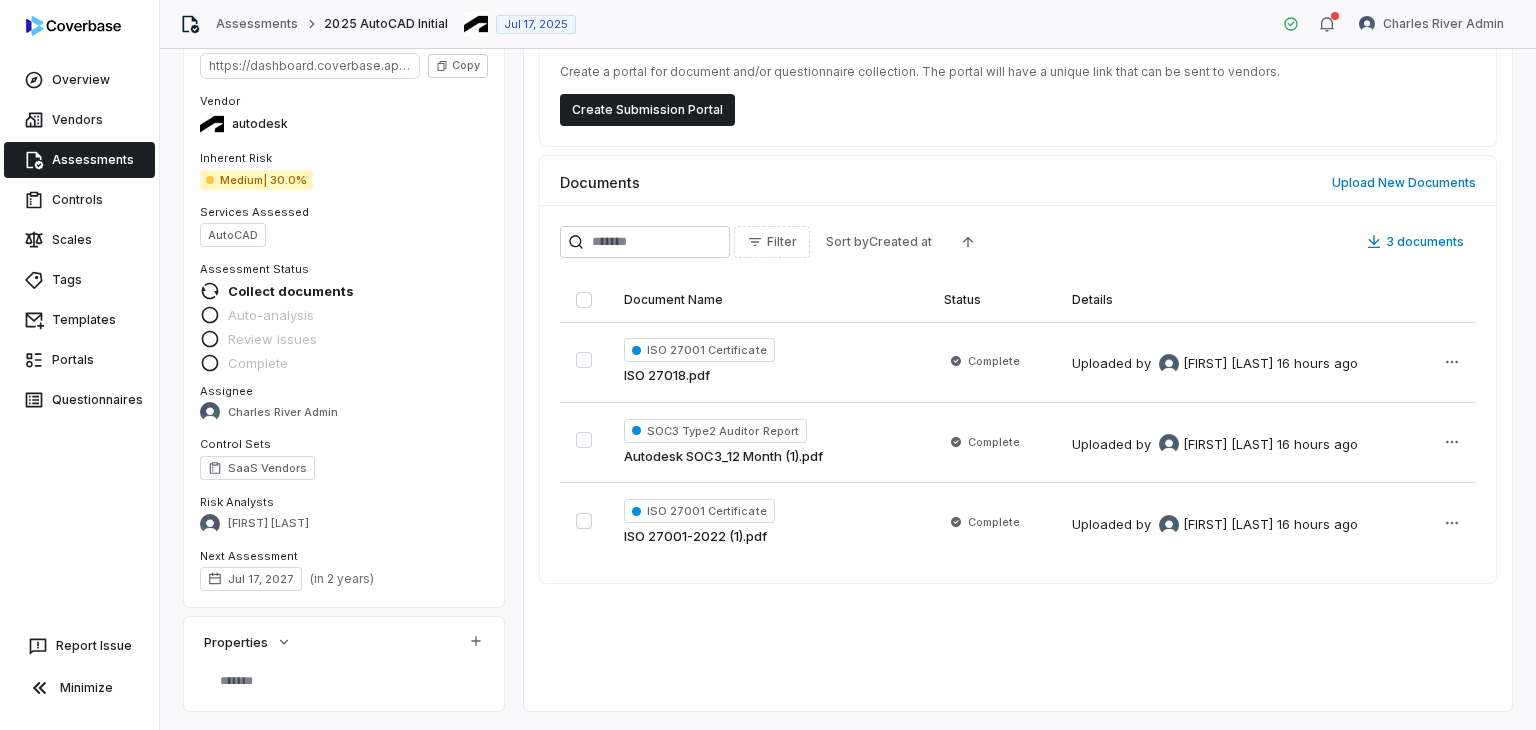 scroll, scrollTop: 0, scrollLeft: 0, axis: both 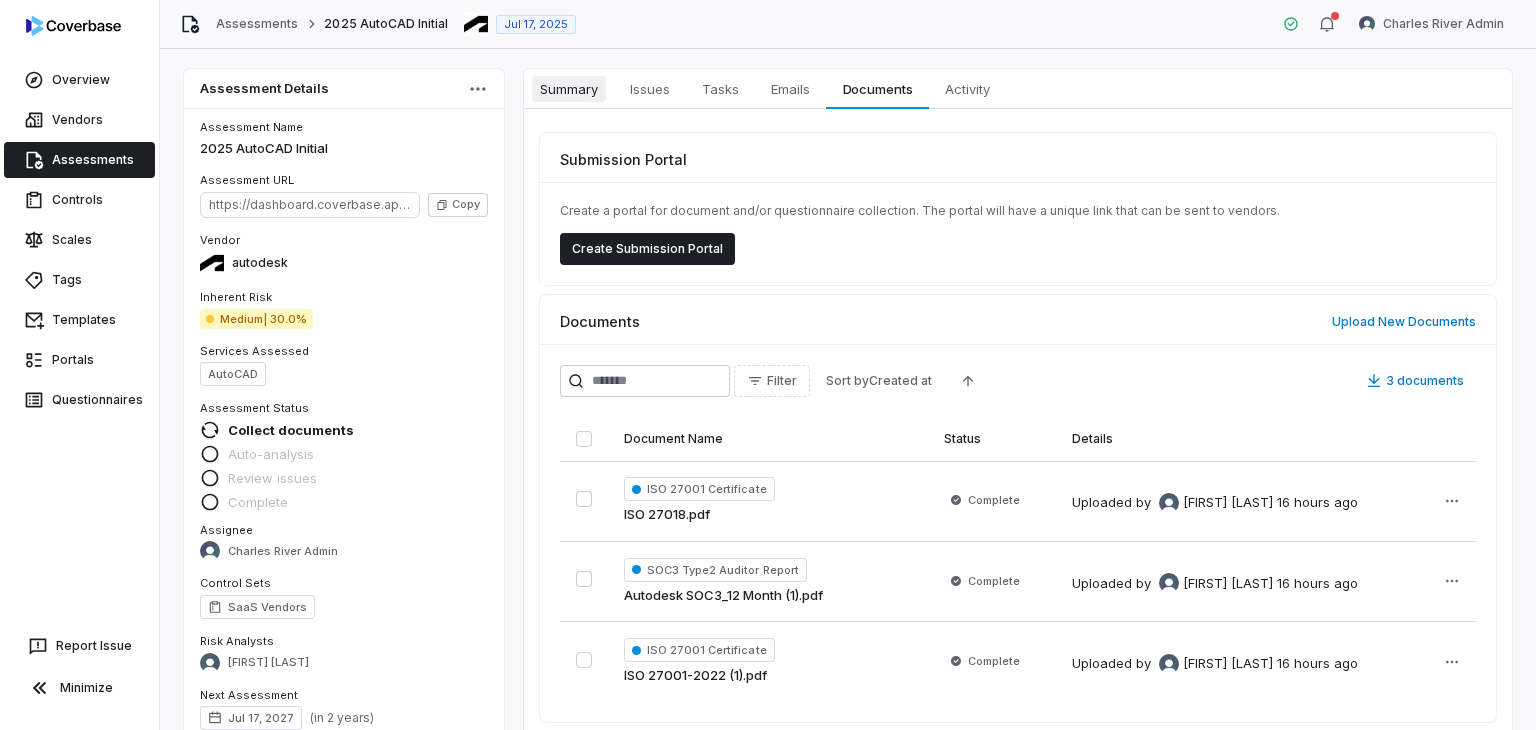 click on "Summary" at bounding box center [569, 89] 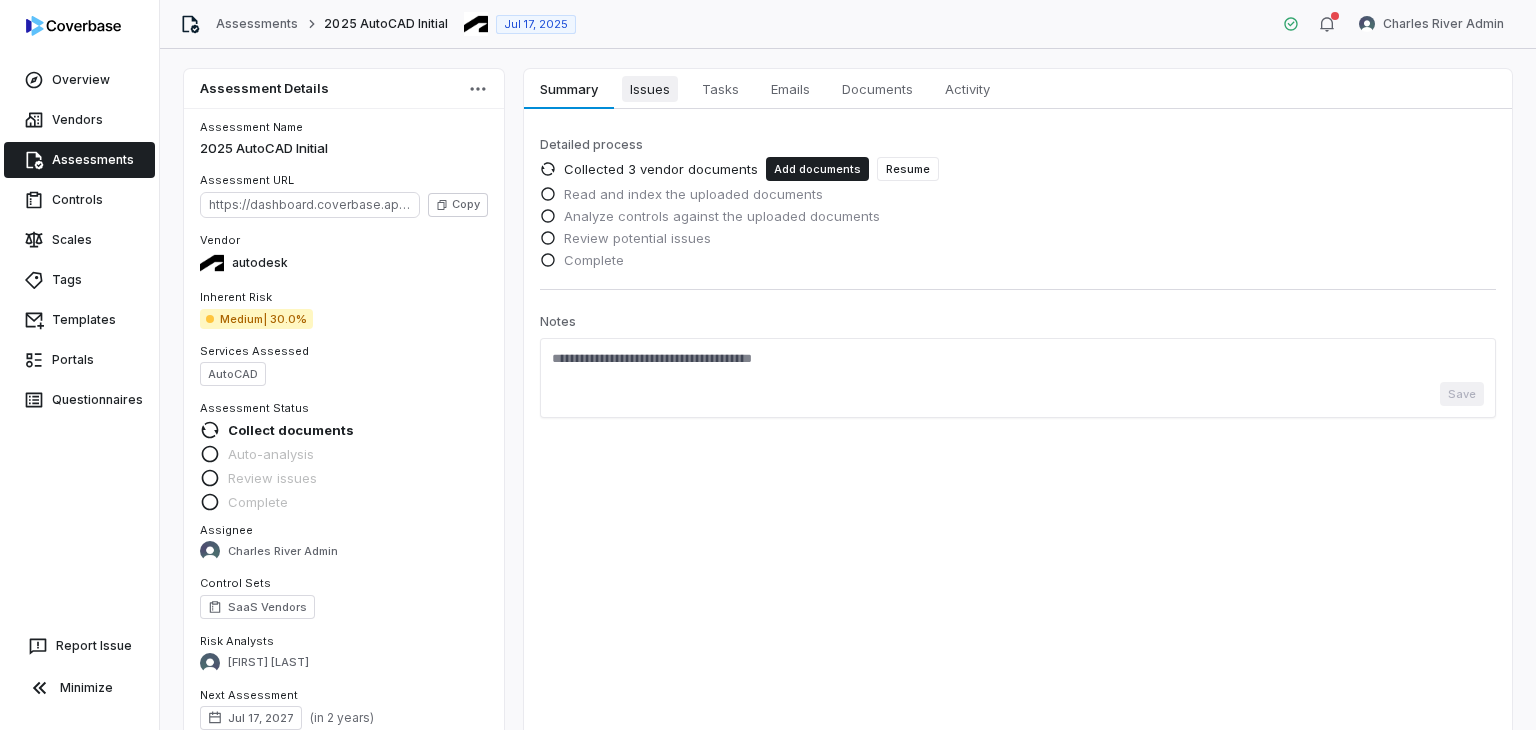 click on "Issues" at bounding box center (650, 89) 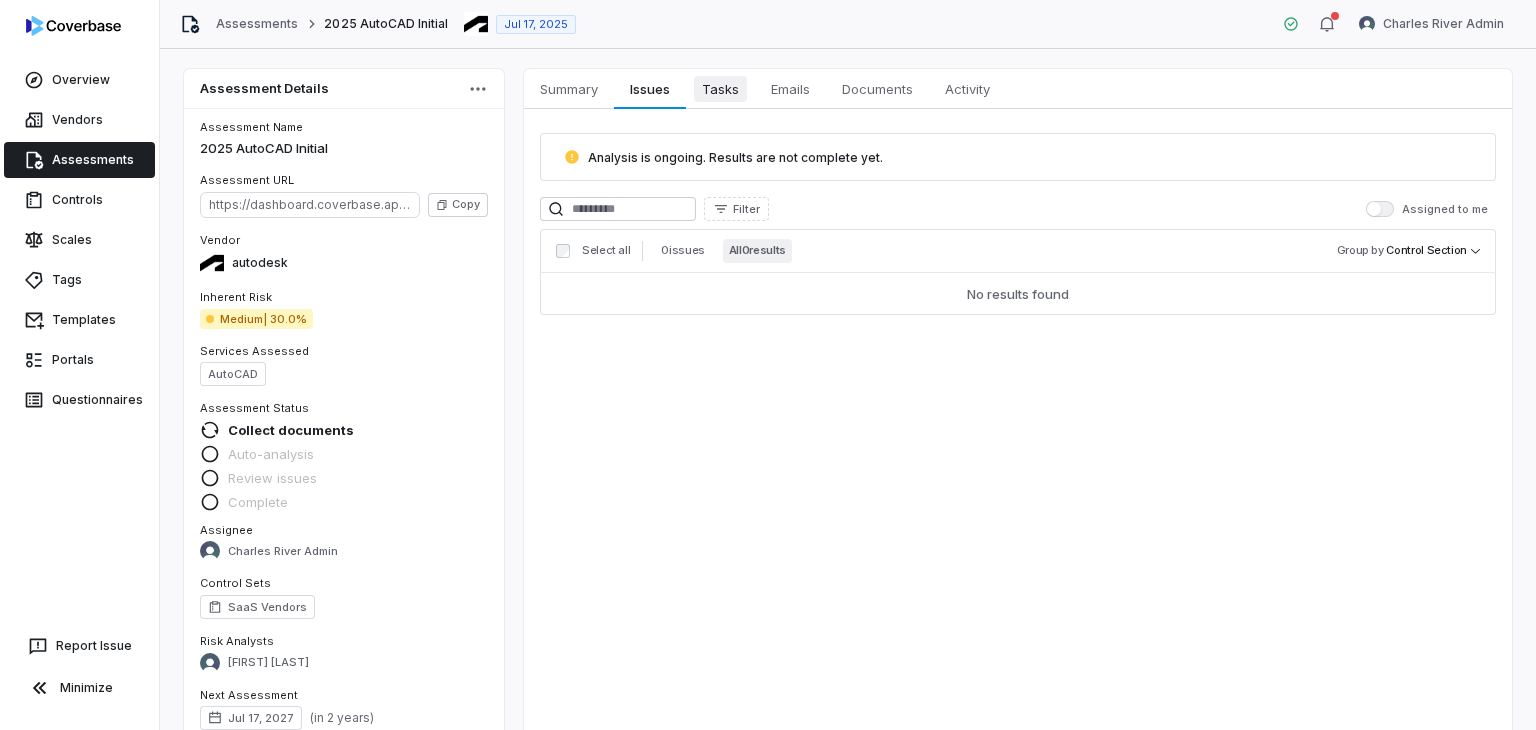 click on "Tasks" at bounding box center [720, 89] 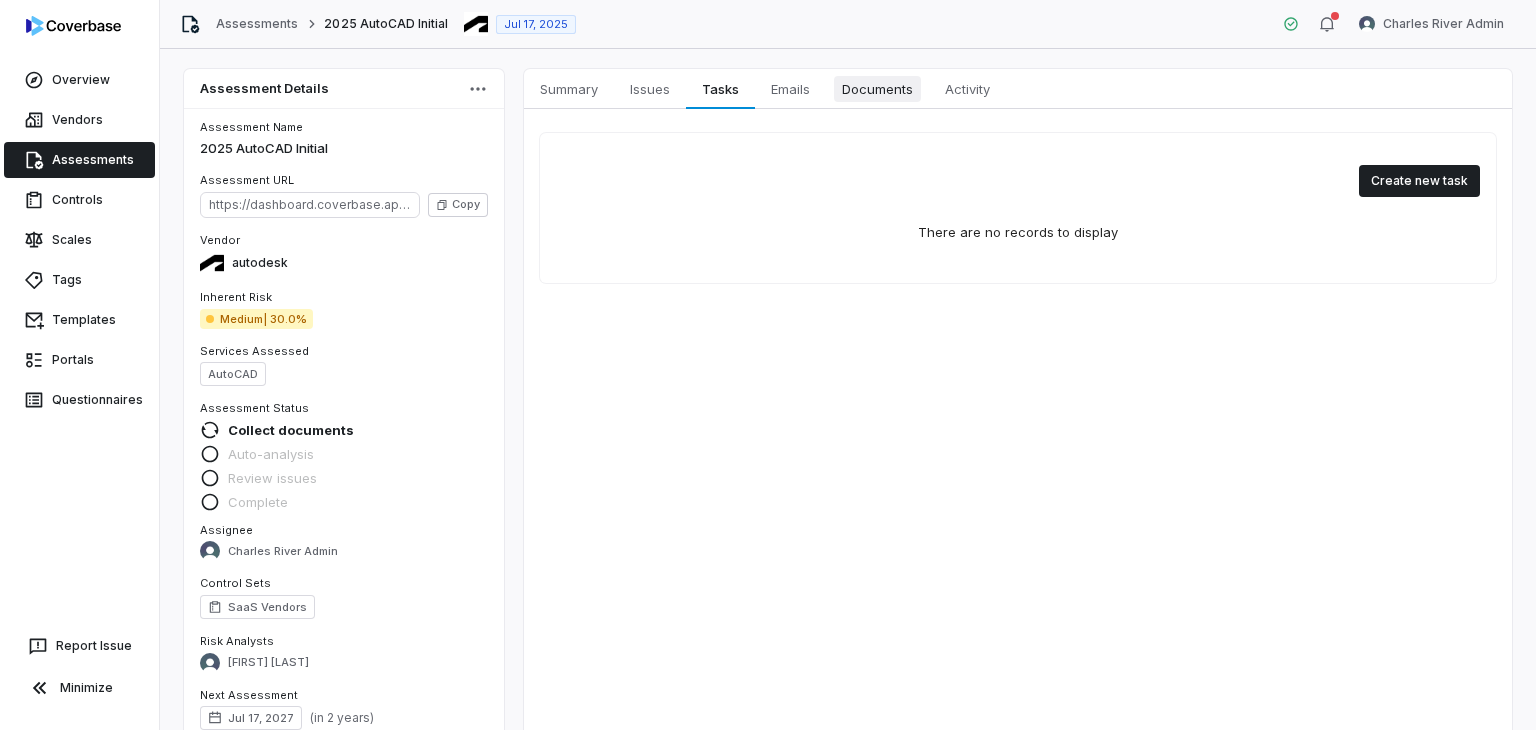 click on "Documents" at bounding box center (877, 89) 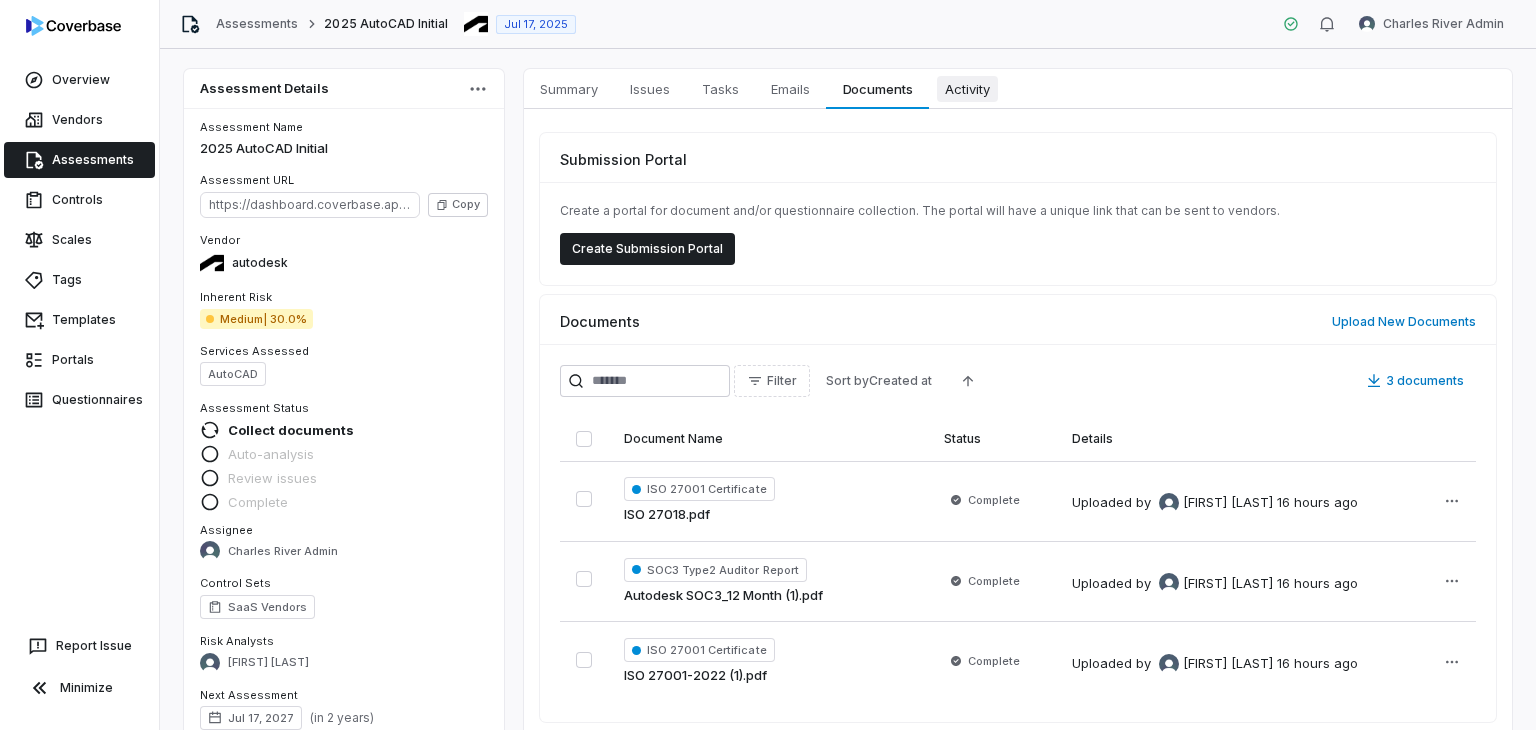 click on "Activity" at bounding box center (967, 89) 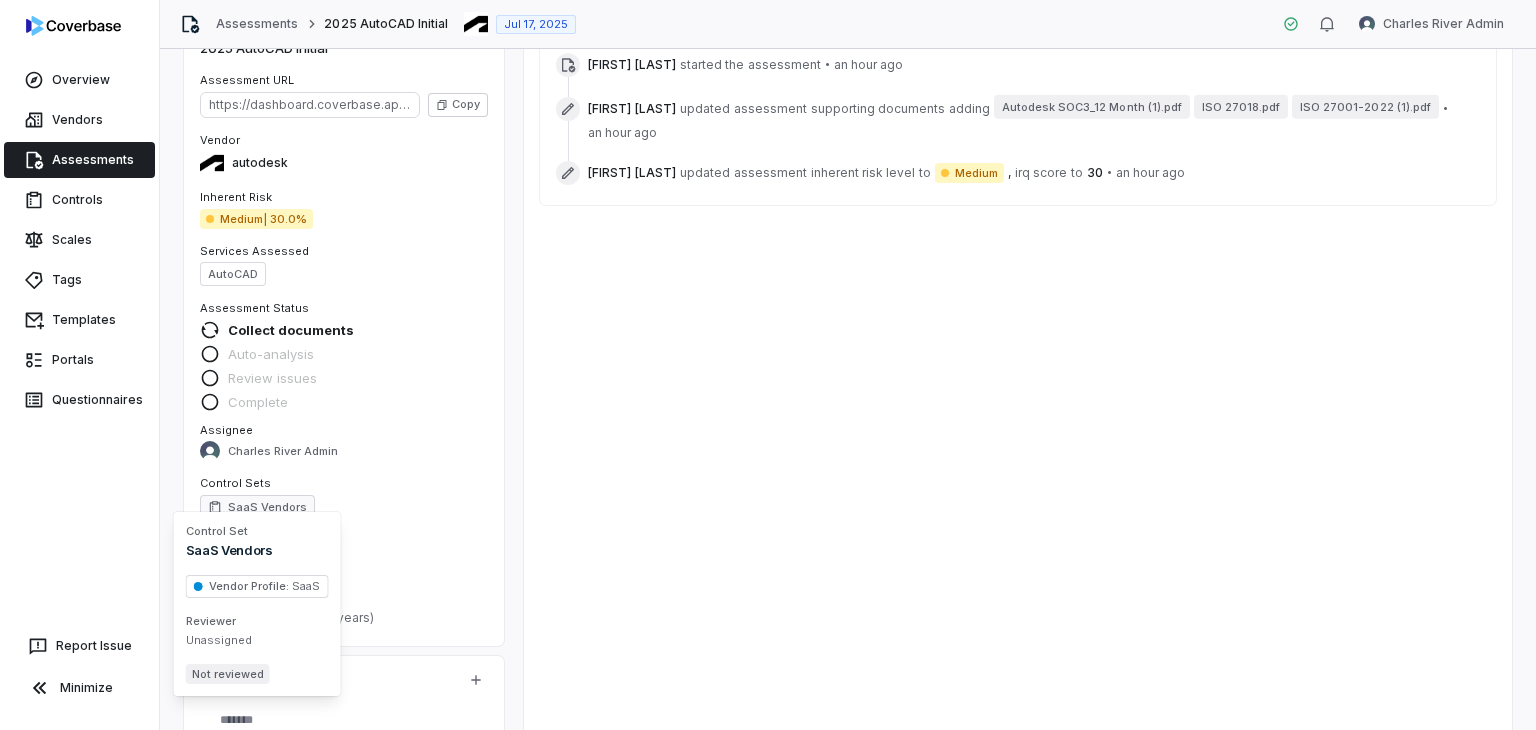scroll, scrollTop: 139, scrollLeft: 0, axis: vertical 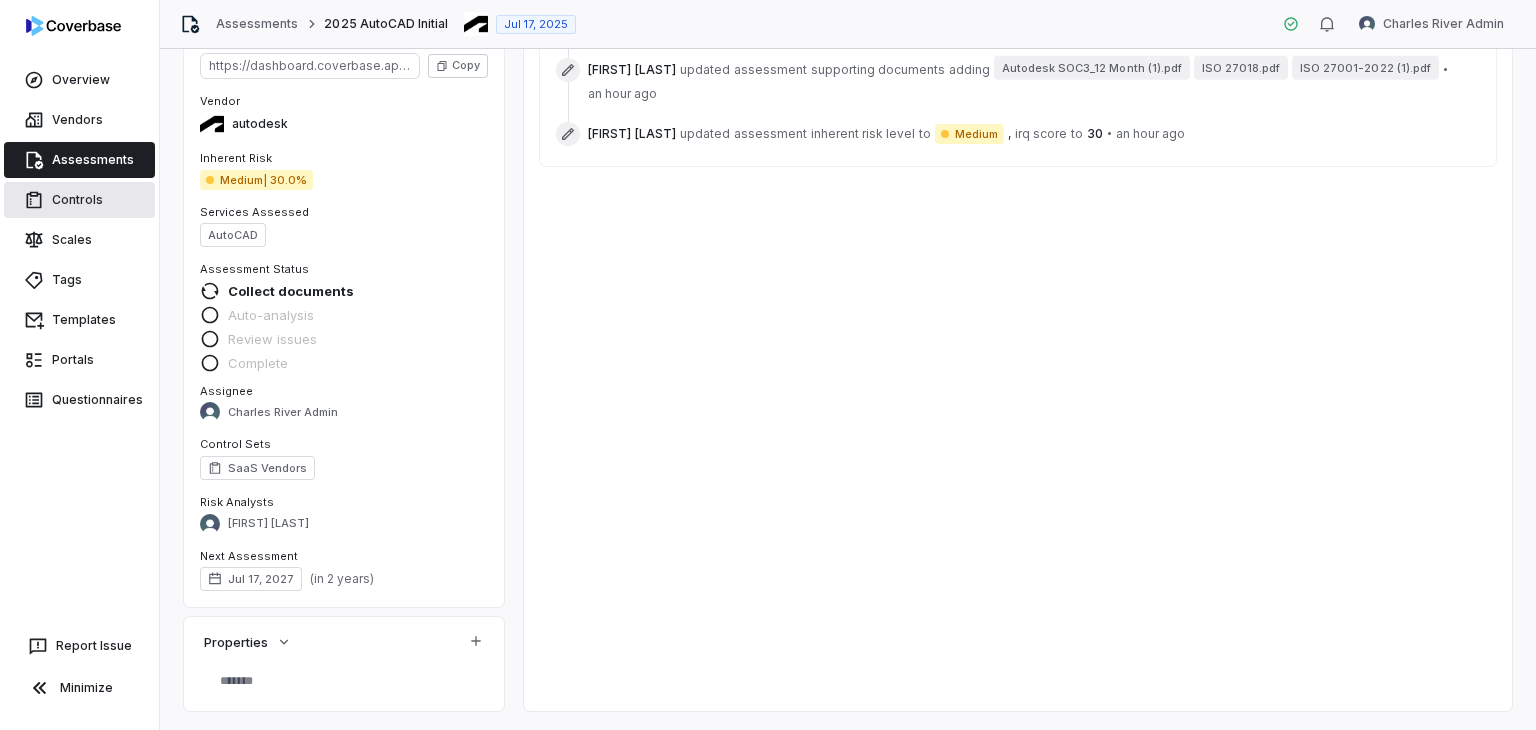 click on "Controls" at bounding box center (79, 200) 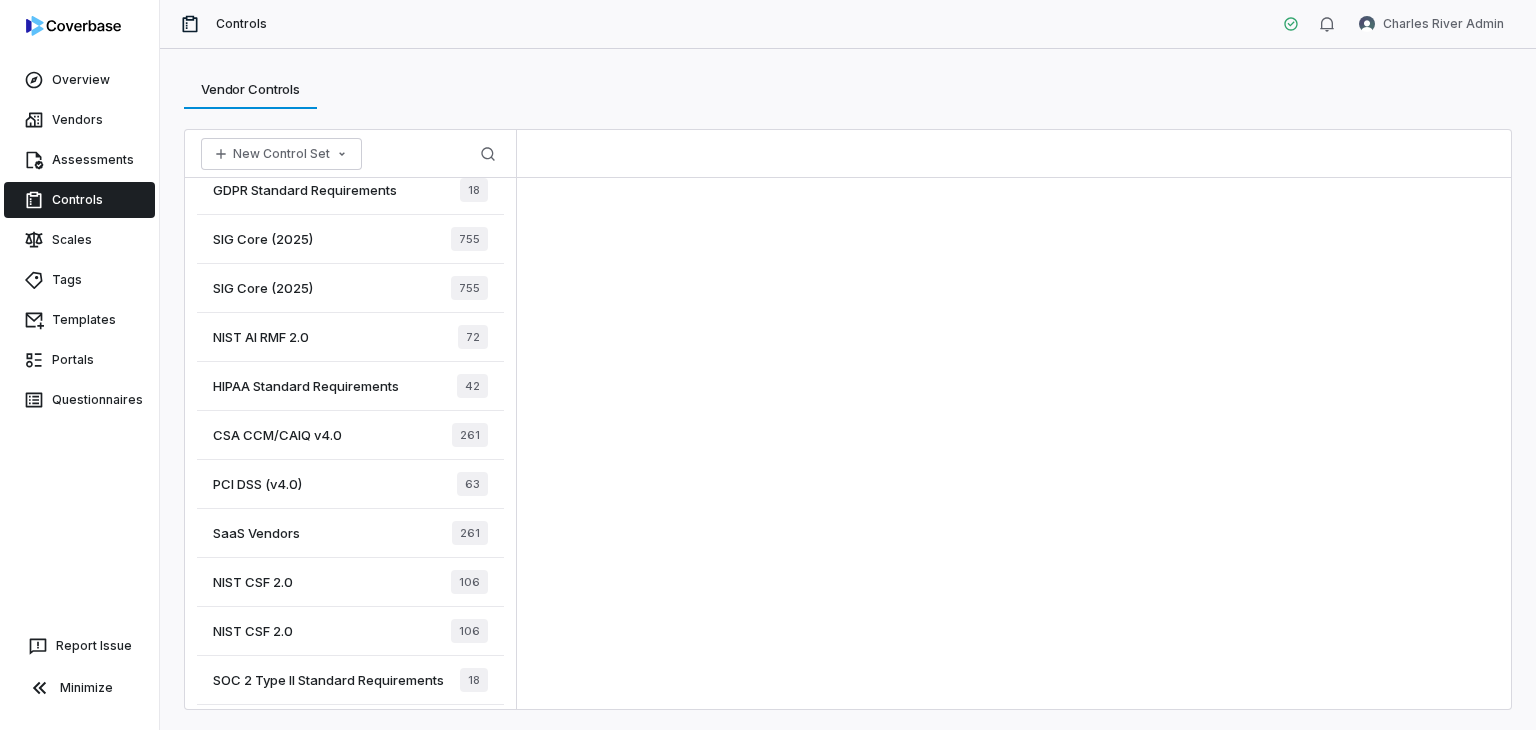 scroll, scrollTop: 273, scrollLeft: 0, axis: vertical 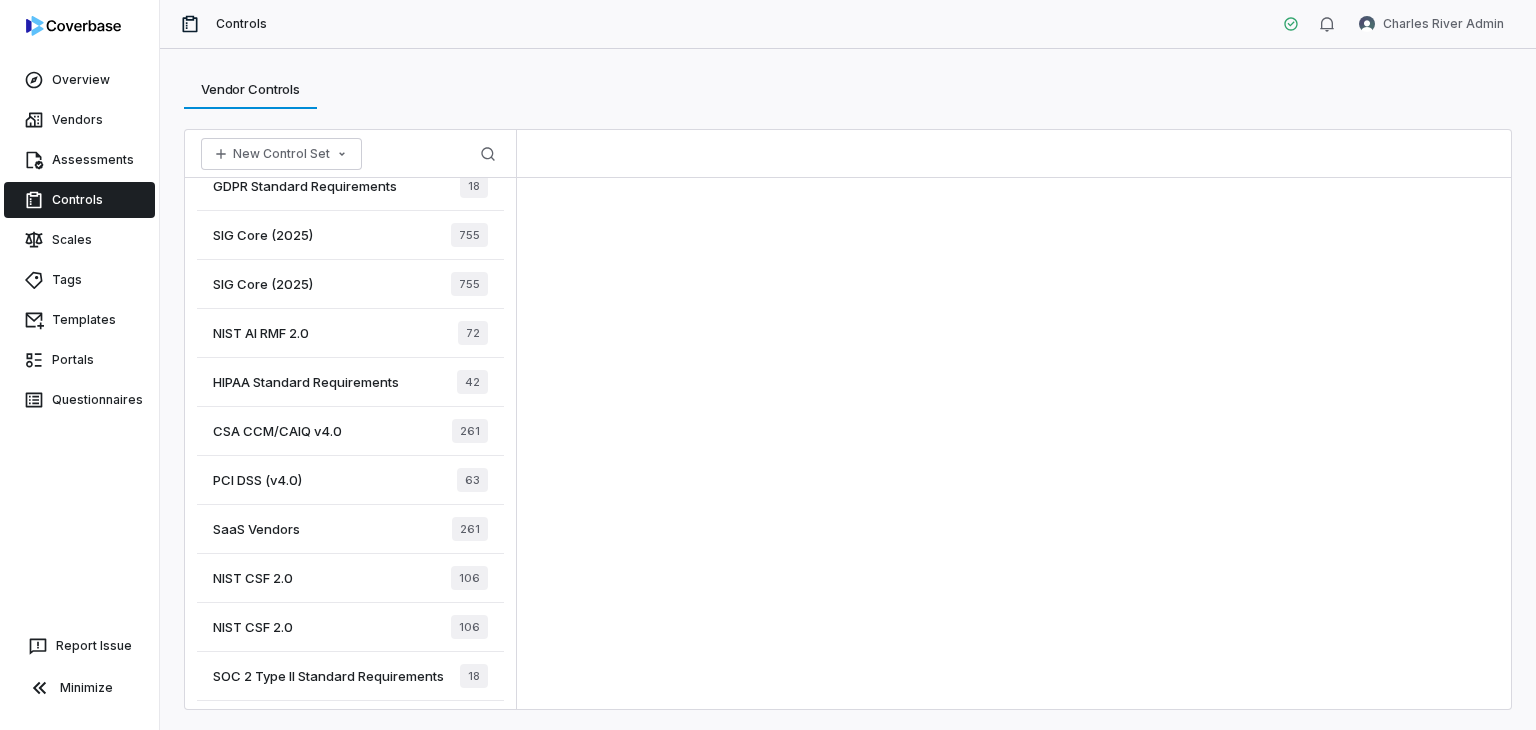 click on "SaaS Vendors 261" at bounding box center (350, 529) 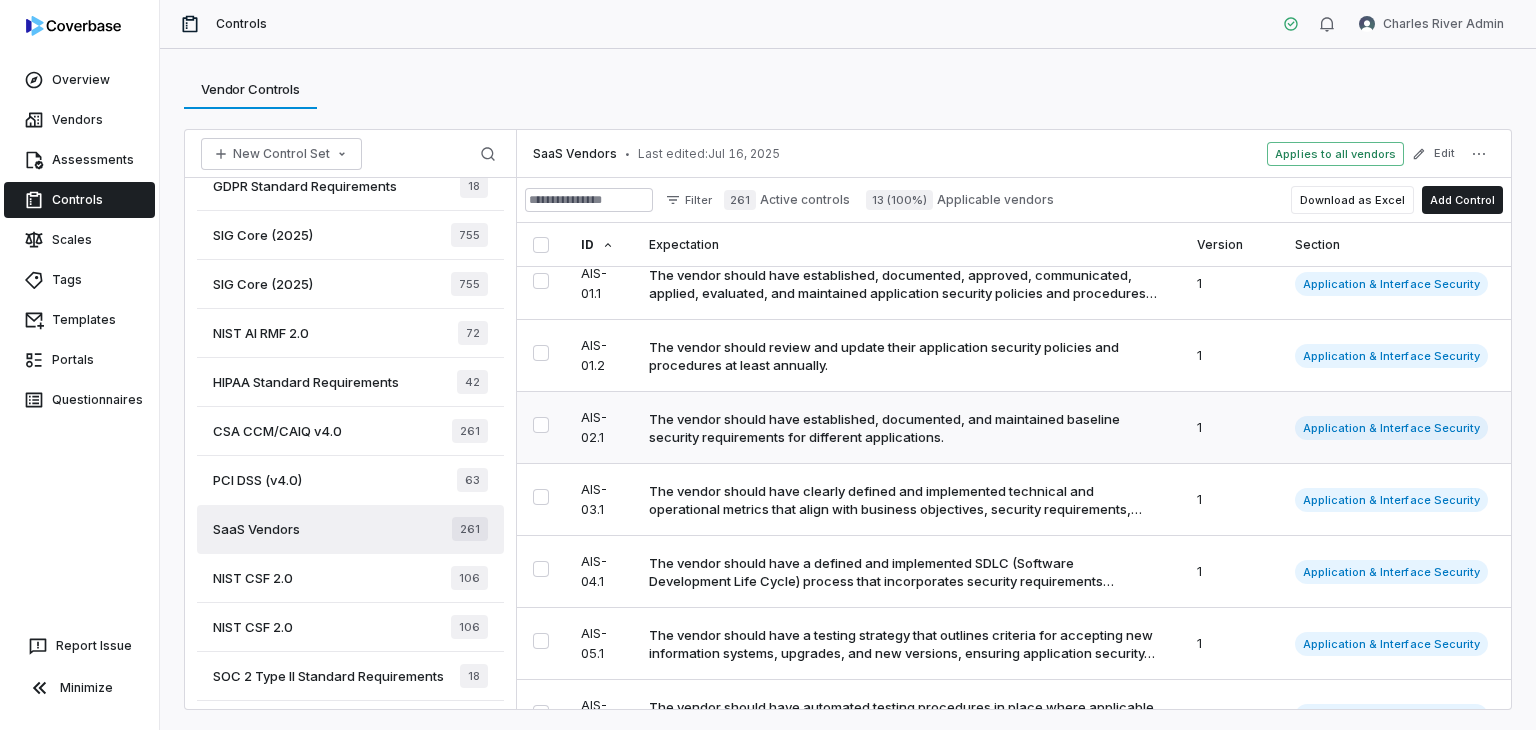 scroll, scrollTop: 800, scrollLeft: 0, axis: vertical 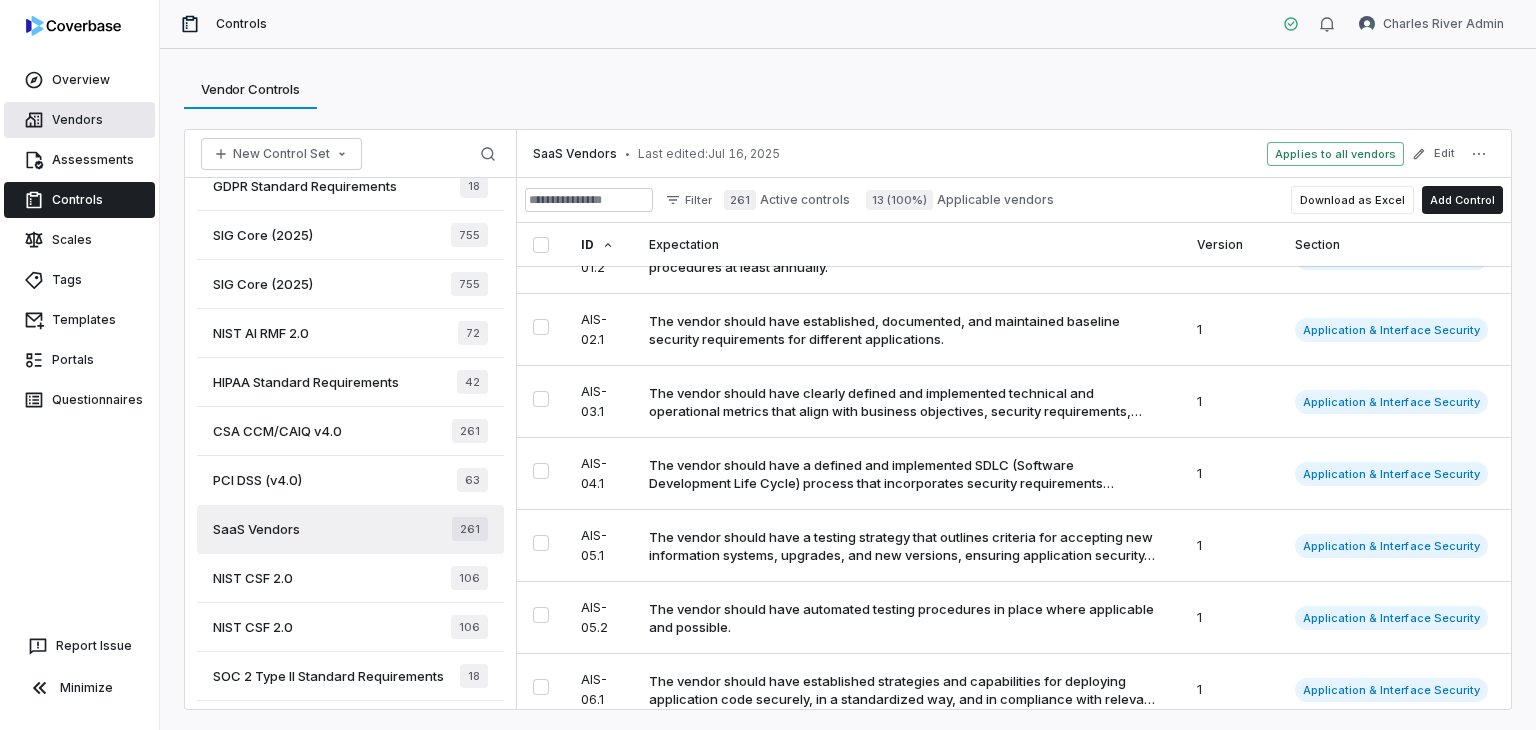 click on "Vendors" at bounding box center (79, 120) 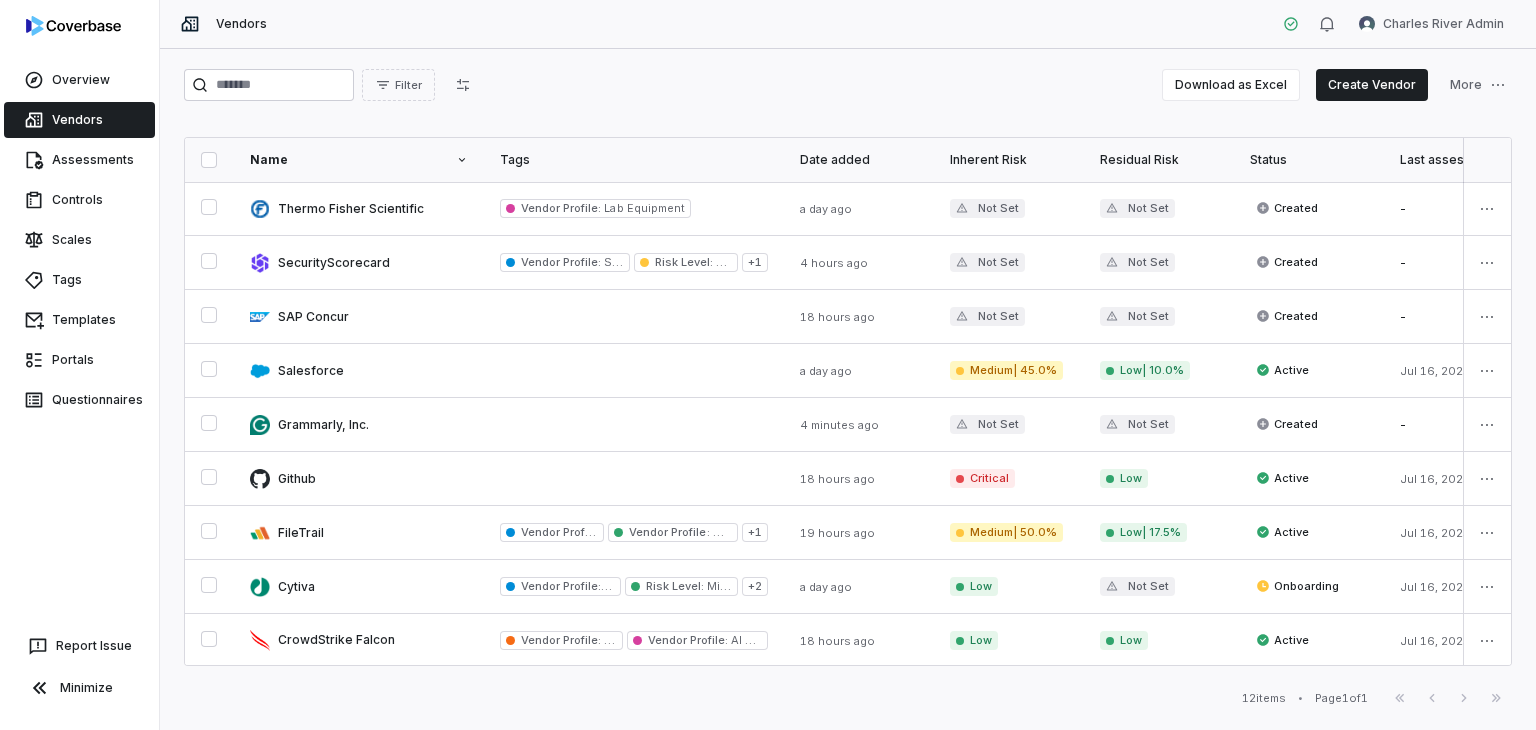 click on "Assessments" at bounding box center [79, 160] 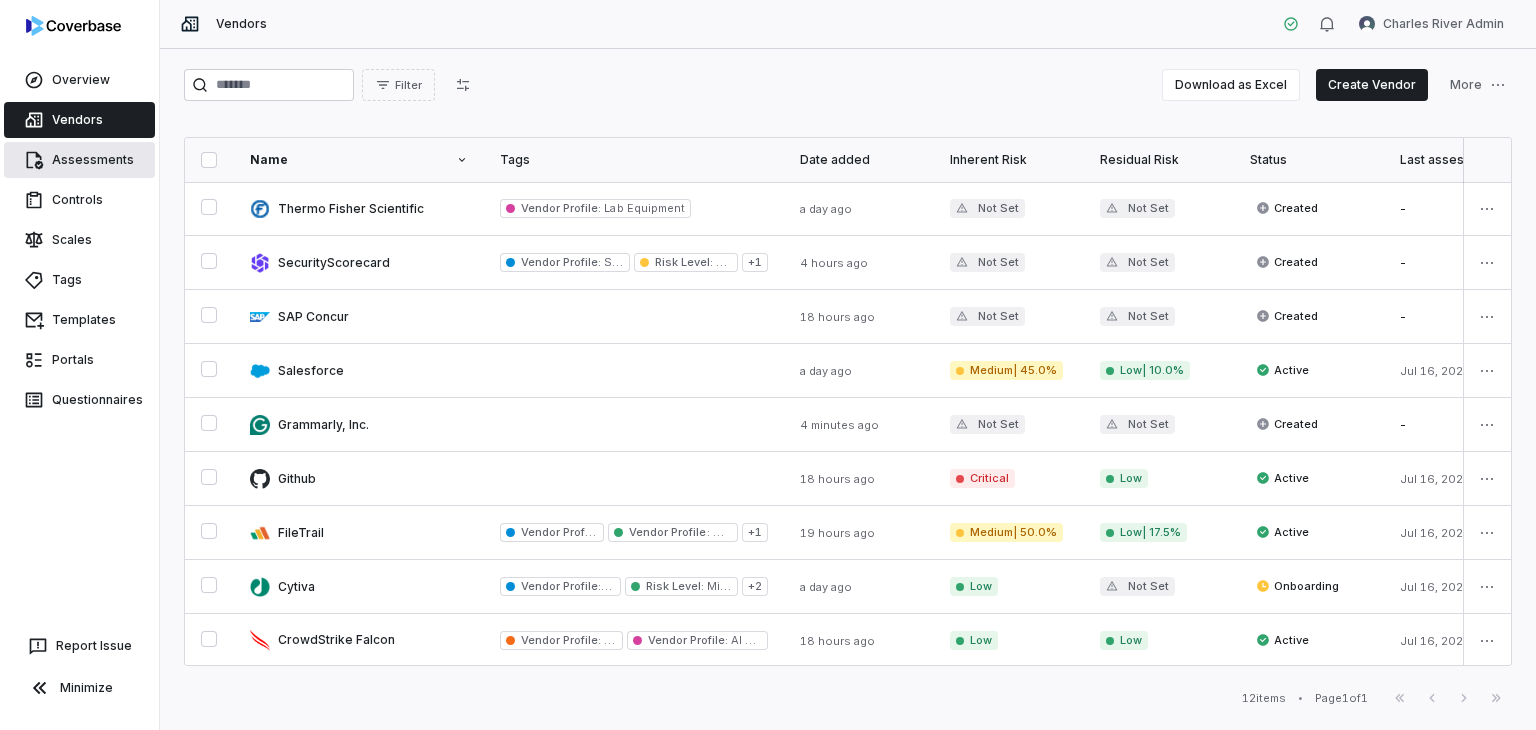 click on "Assessments" at bounding box center (79, 160) 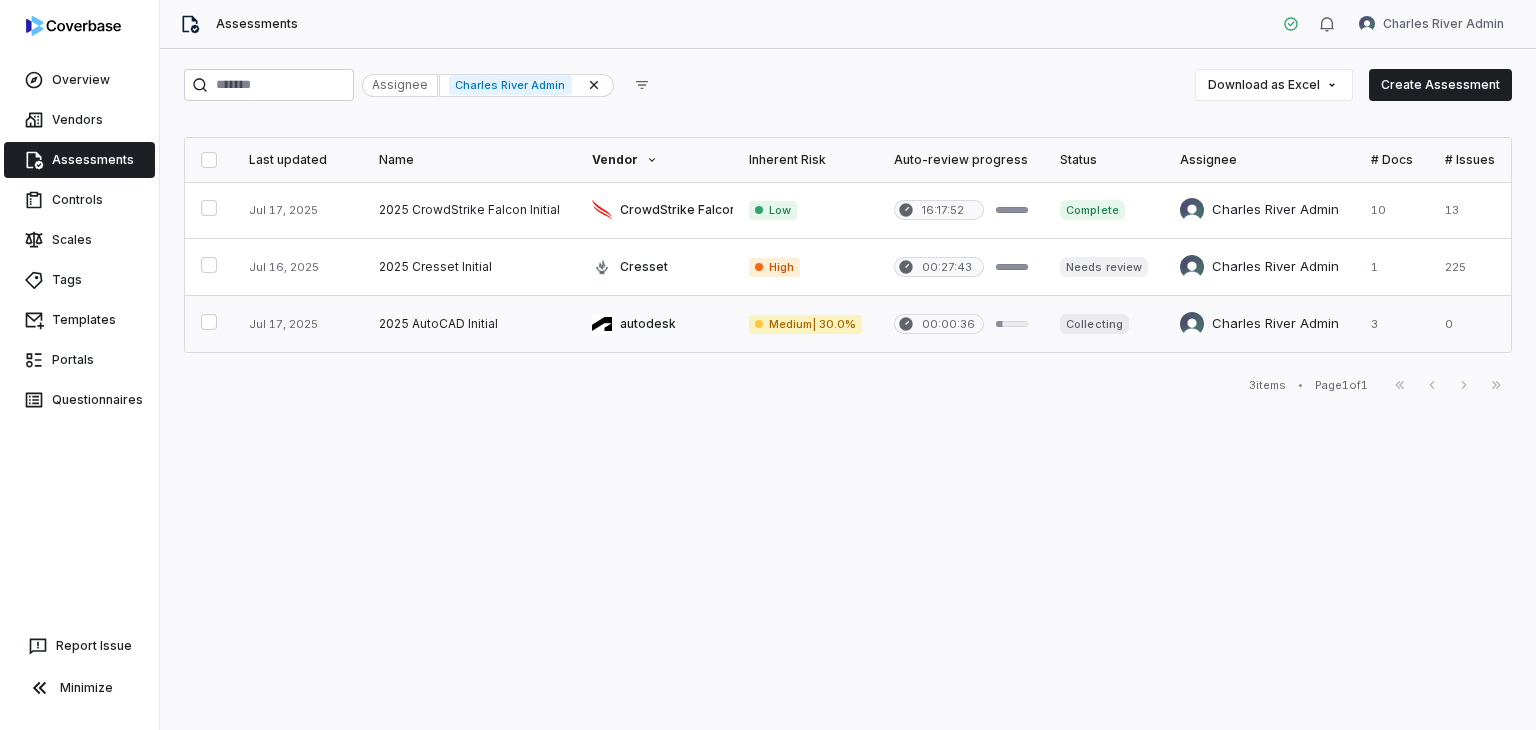 click at bounding box center (469, 324) 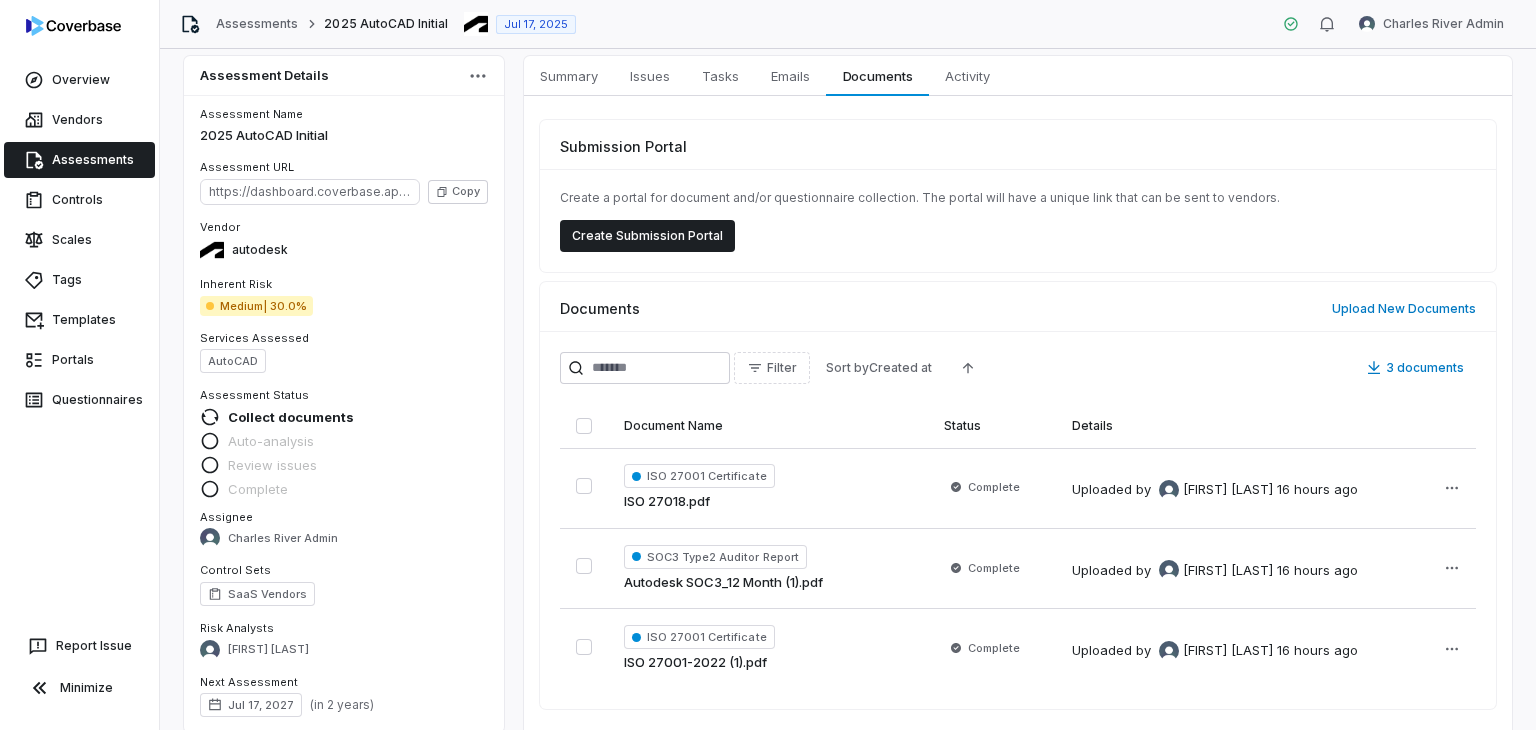 scroll, scrollTop: 0, scrollLeft: 0, axis: both 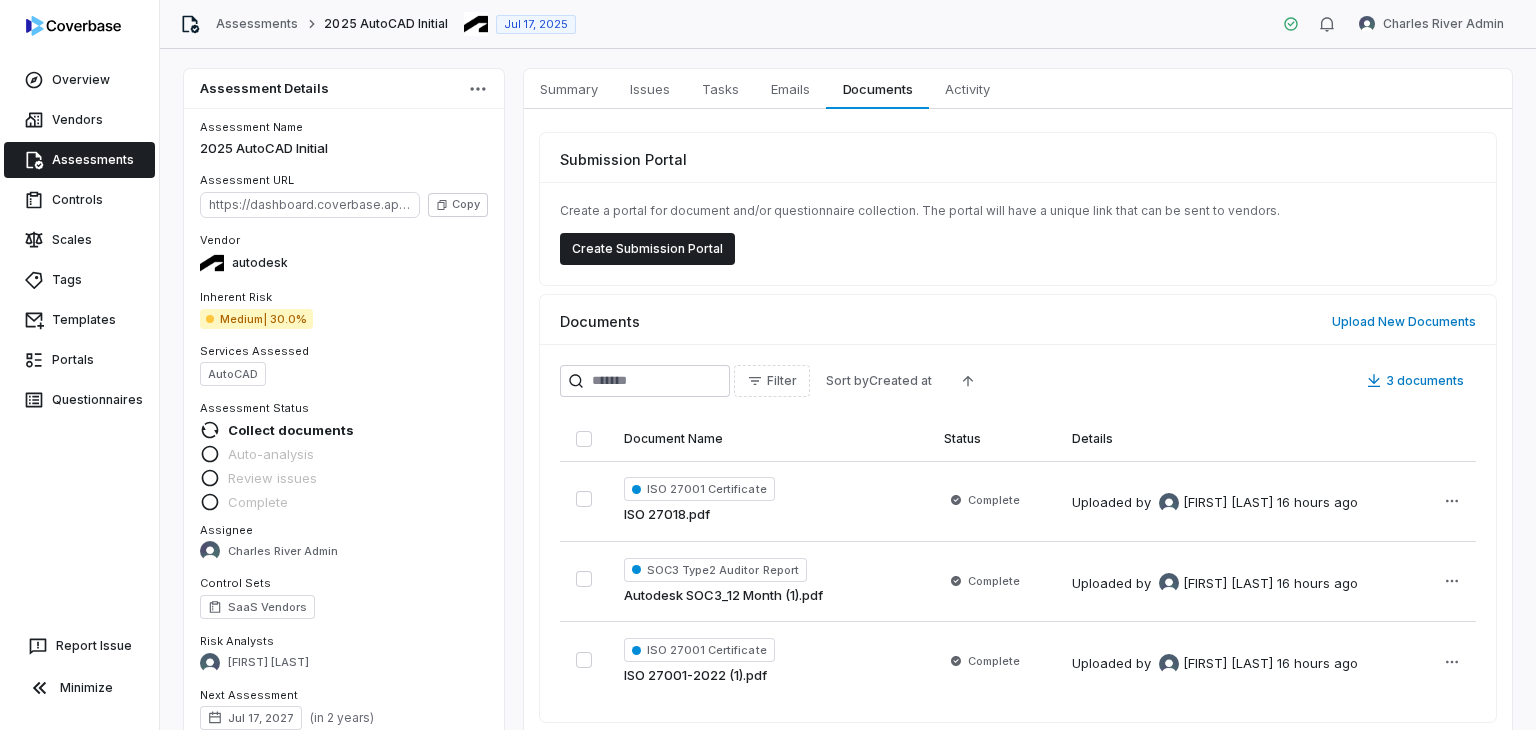 click on "Assessment Details Assessment Name 2025 AutoCAD Initial Assessment URL  https://dashboard.coverbase.app/assessments/cbqsrw_6ce79b6e49b04ef1ae7e0b20e20e0785 Copy Vendor autodesk Inherent Risk Medium  | 30.0% Services Assessed AutoCAD Assessment Status Collect documents Auto-analysis Review issues Complete Assignee Charles River Admin Control Sets SaaS Vendors Risk Analysts Jessica Farmer Next Assessment Jul 17, 2027 ( in 2 years ) Properties Summary Summary Issues Issues Tasks Tasks Emails Emails Documents Documents Activity Activity Submission Portal Create a portal for document and/or questionnaire collection. The portal will have a unique link that can be sent to vendors. Create Submission Portal Documents Upload New Documents Filter Sort by  Created at 3 documents Document Name Status Details ISO 27001 Certificate ISO 27018.pdf Complete Uploaded by Thiago Ribeiro 16 hours ago SOC3 Type2 Auditor Report Autodesk SOC3_12 Month (1).pdf Complete Uploaded by Thiago Ribeiro 16 hours ago ISO 27001 Certificate by" at bounding box center (848, 389) 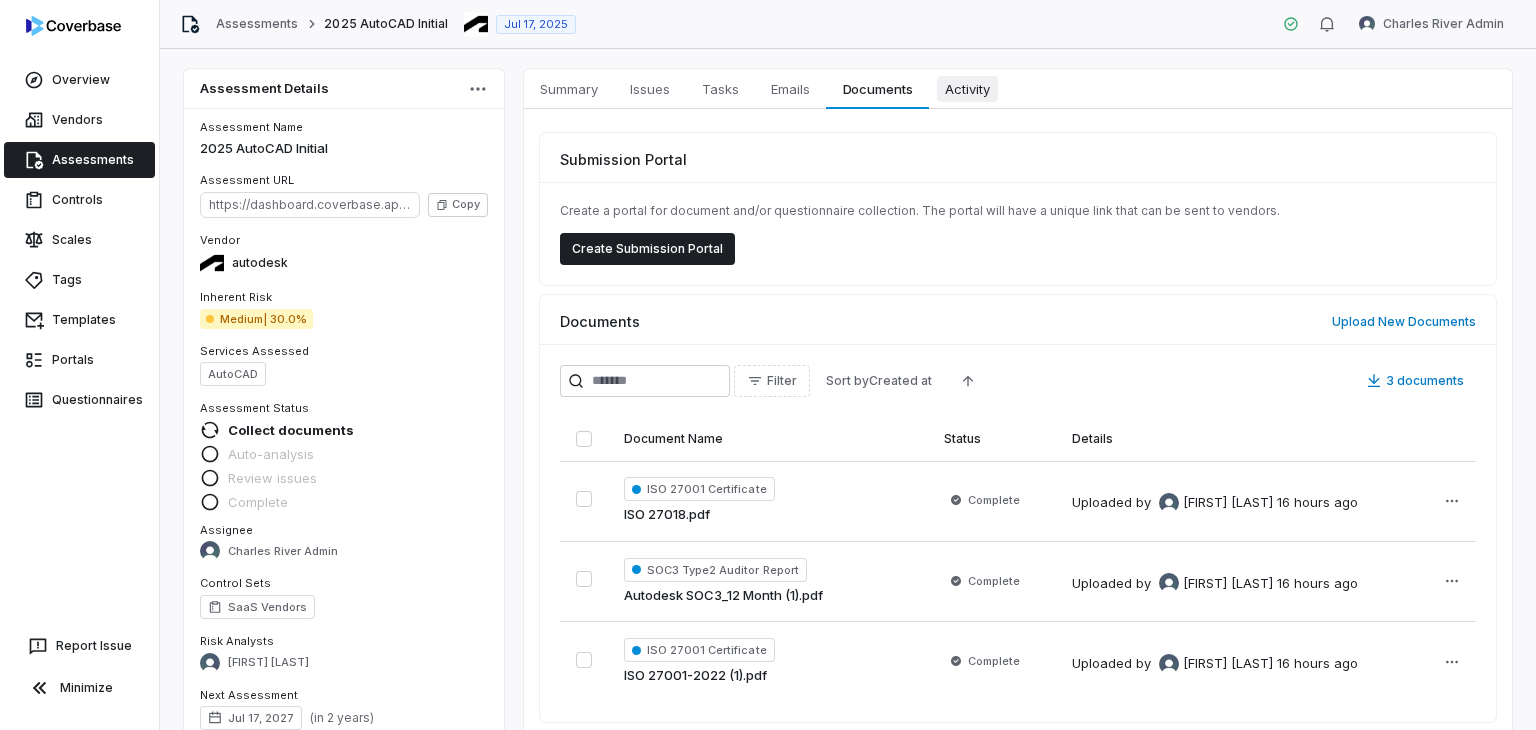 click on "Activity" at bounding box center [967, 89] 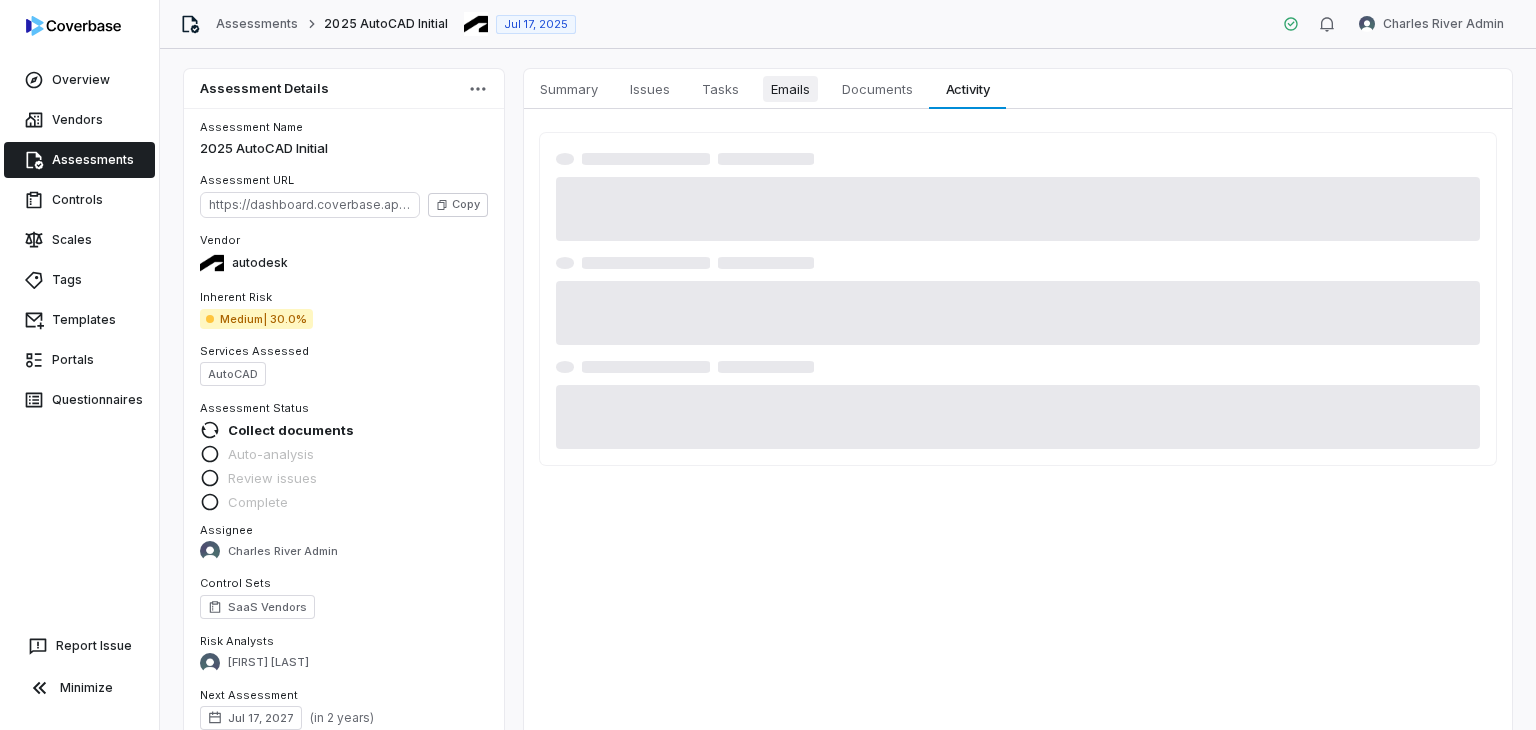 click on "Emails" at bounding box center [790, 89] 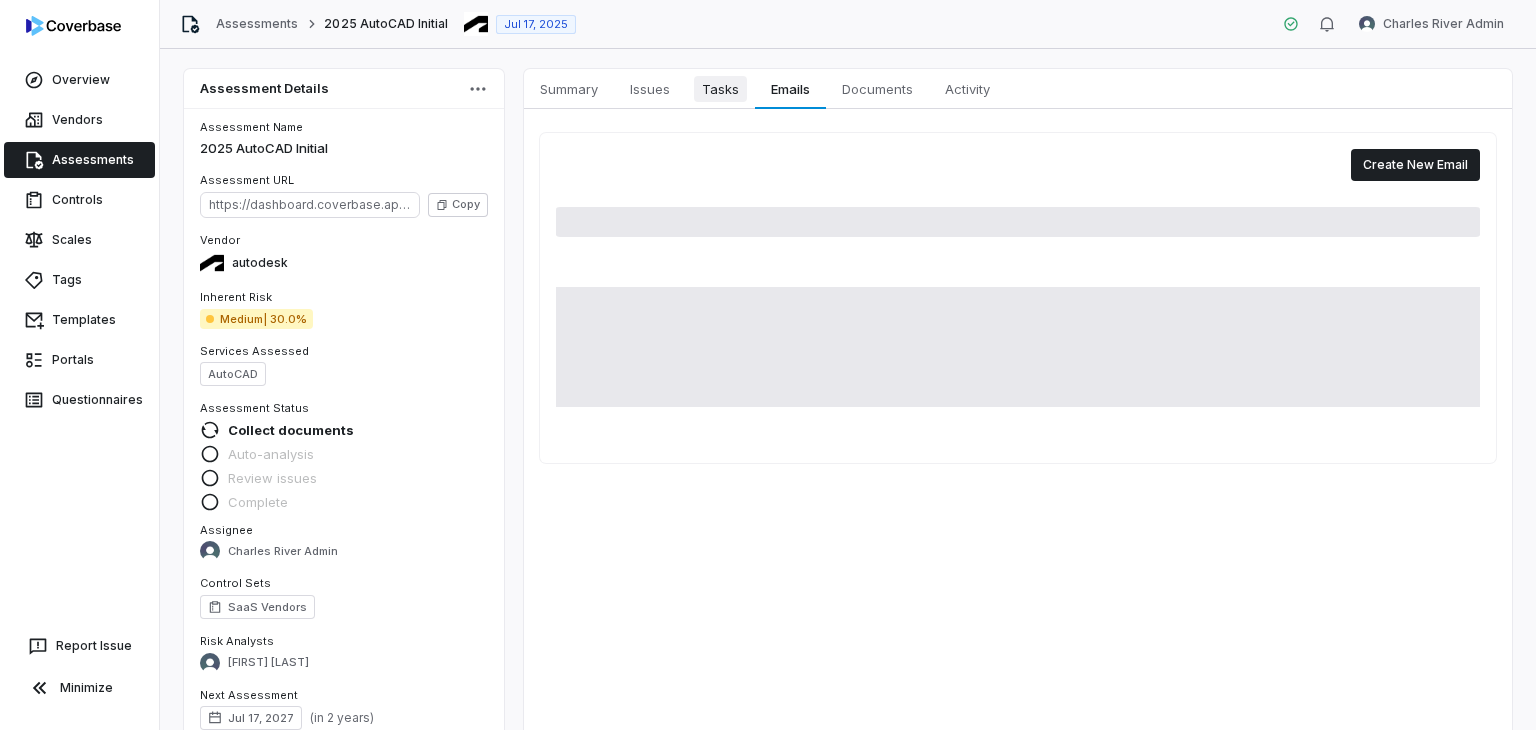click on "Tasks" at bounding box center (720, 89) 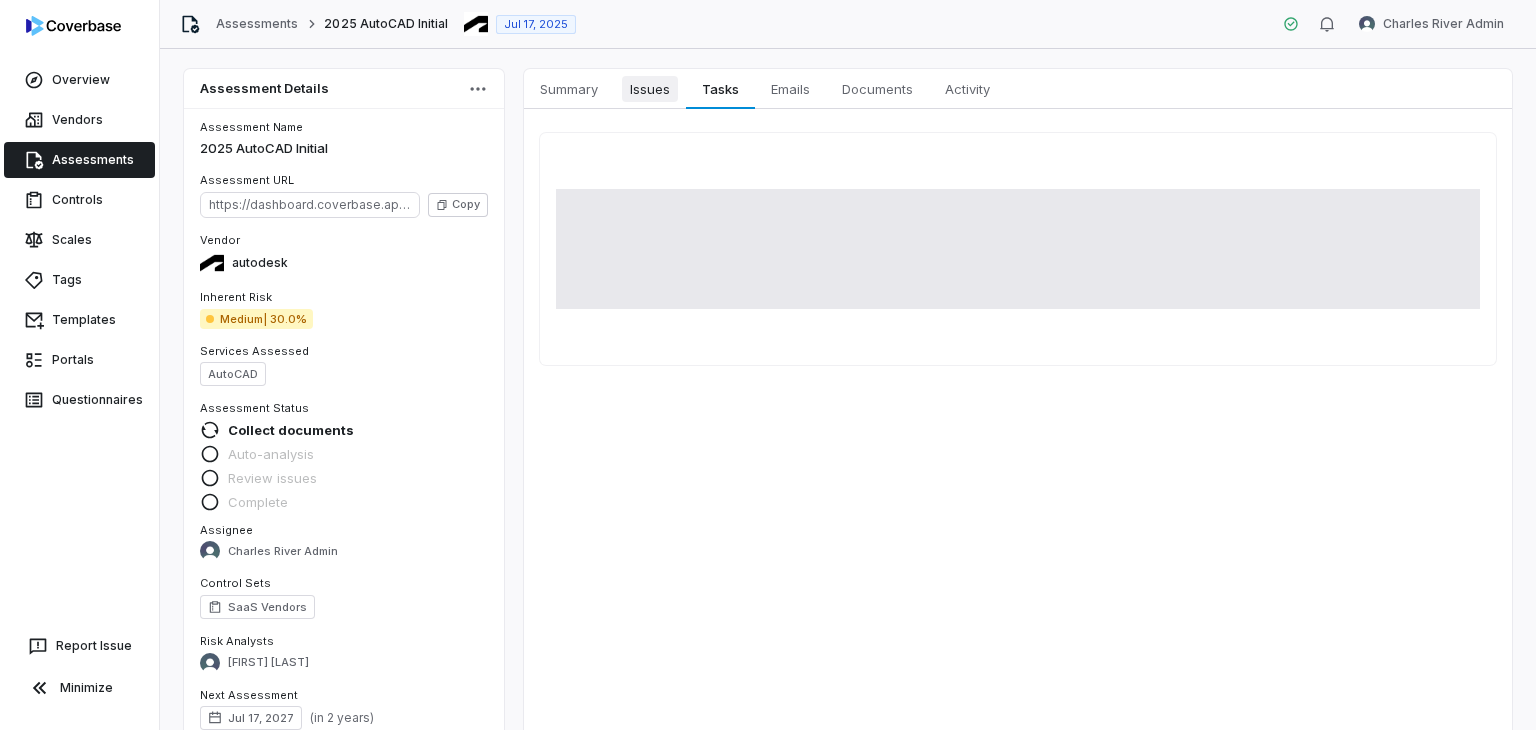click on "Issues" at bounding box center (650, 89) 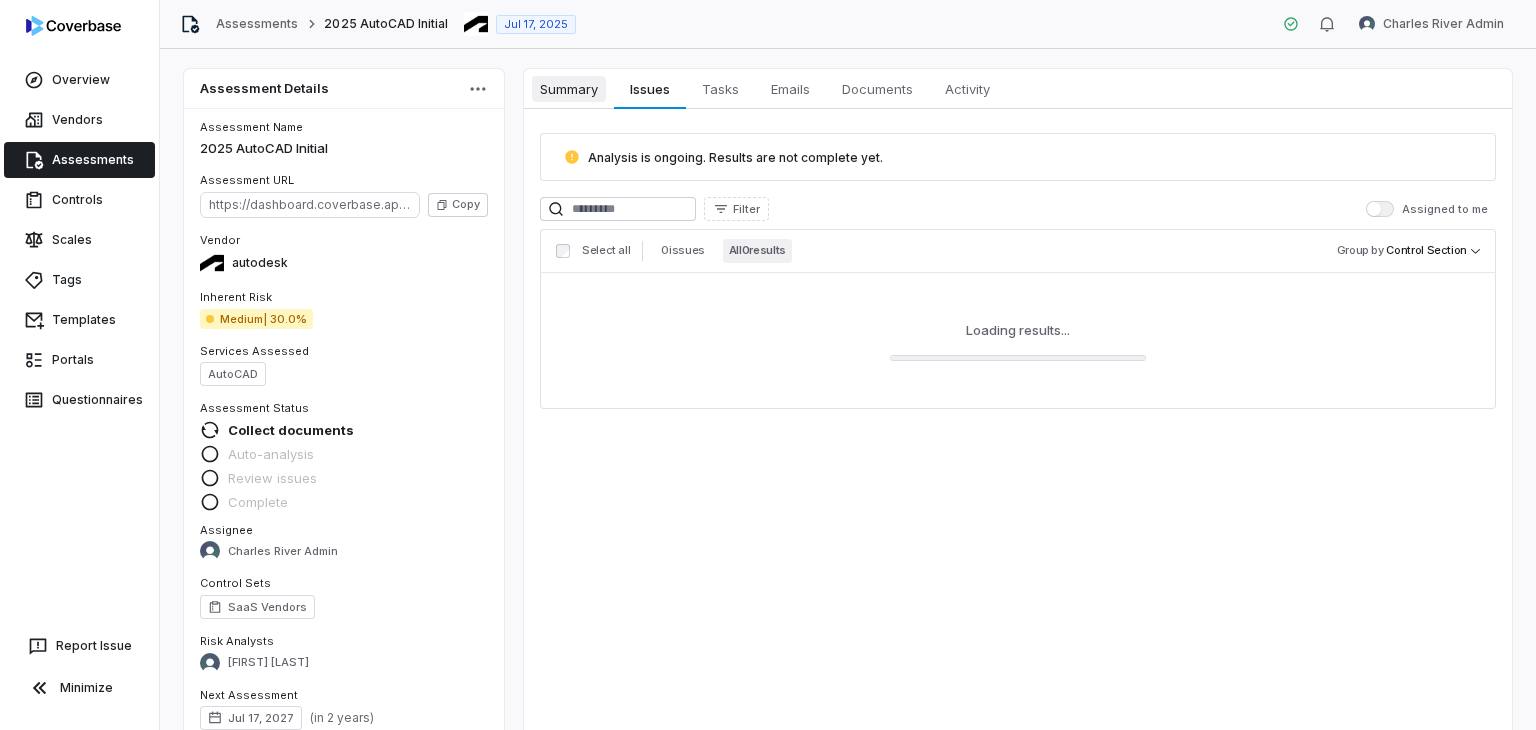 click on "Summary" at bounding box center [569, 89] 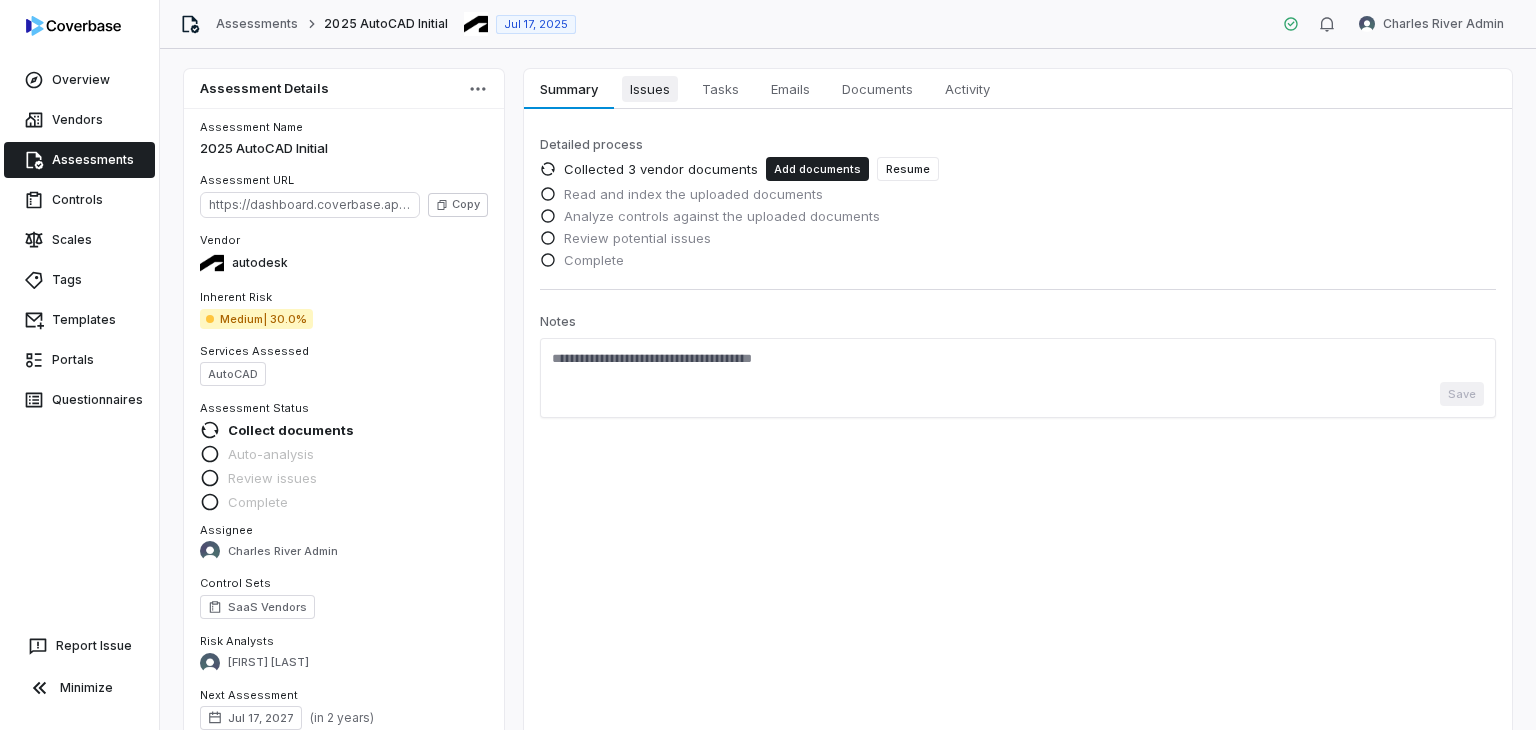 click on "Issues Issues" at bounding box center [650, 89] 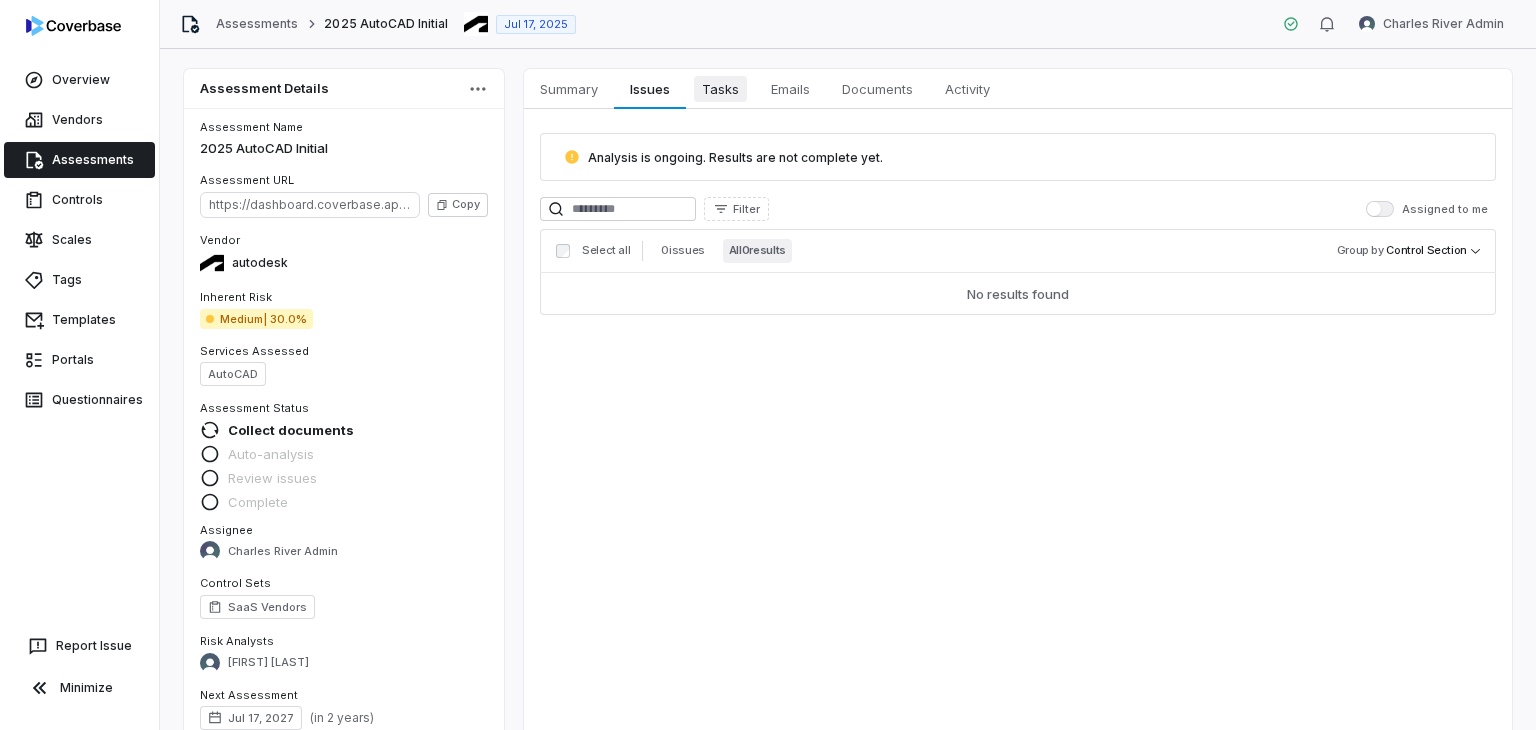 click on "Tasks" at bounding box center (720, 89) 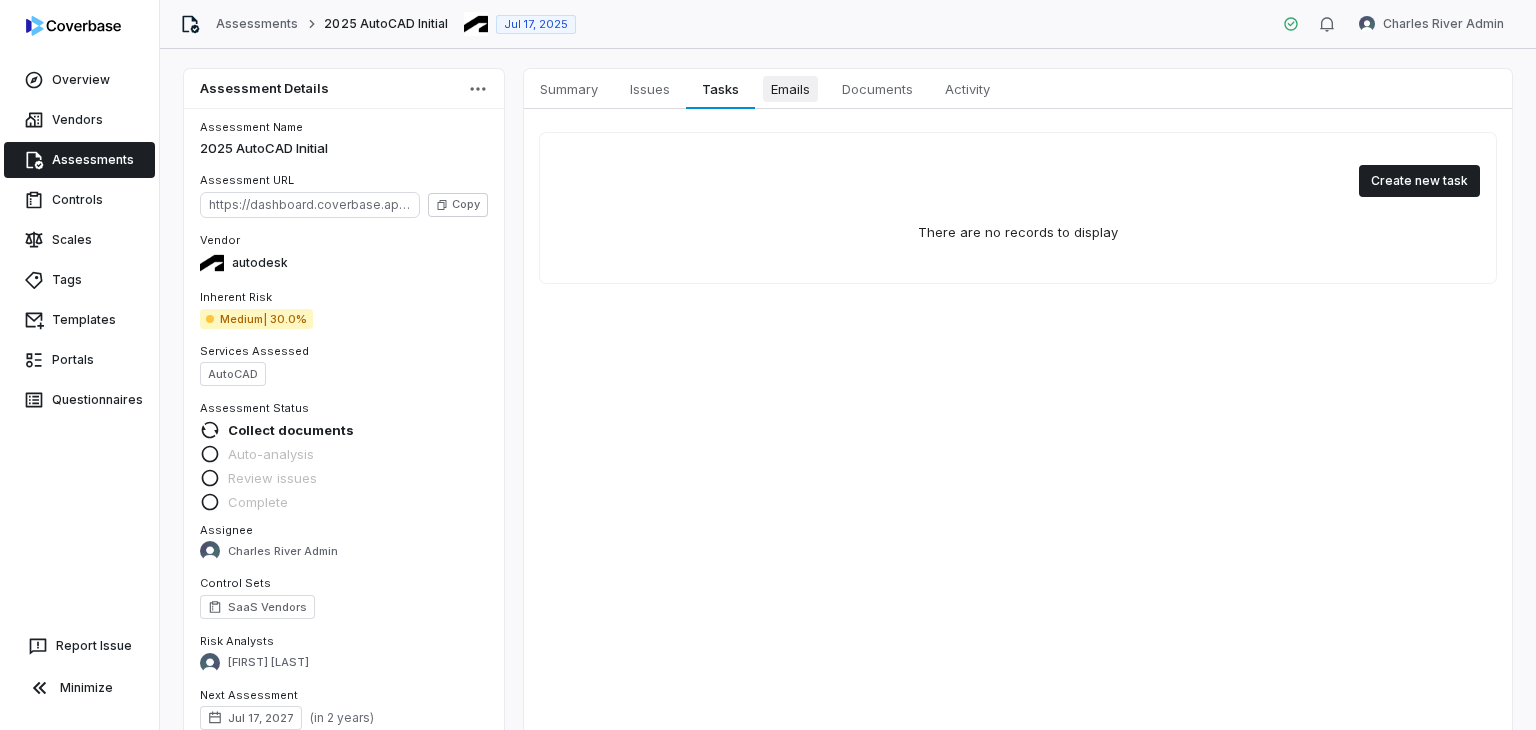 click on "Emails" at bounding box center (790, 89) 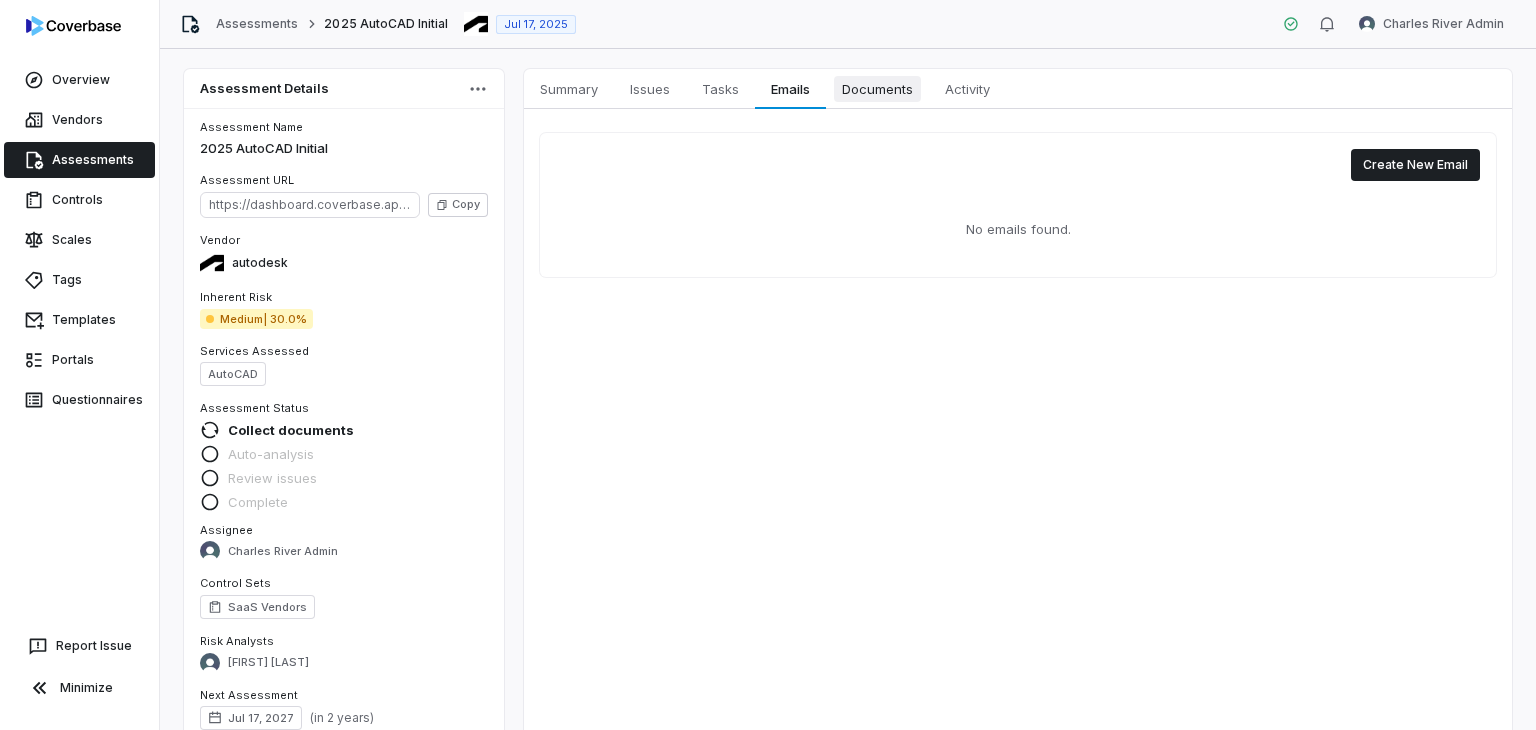 click on "Documents" at bounding box center (877, 89) 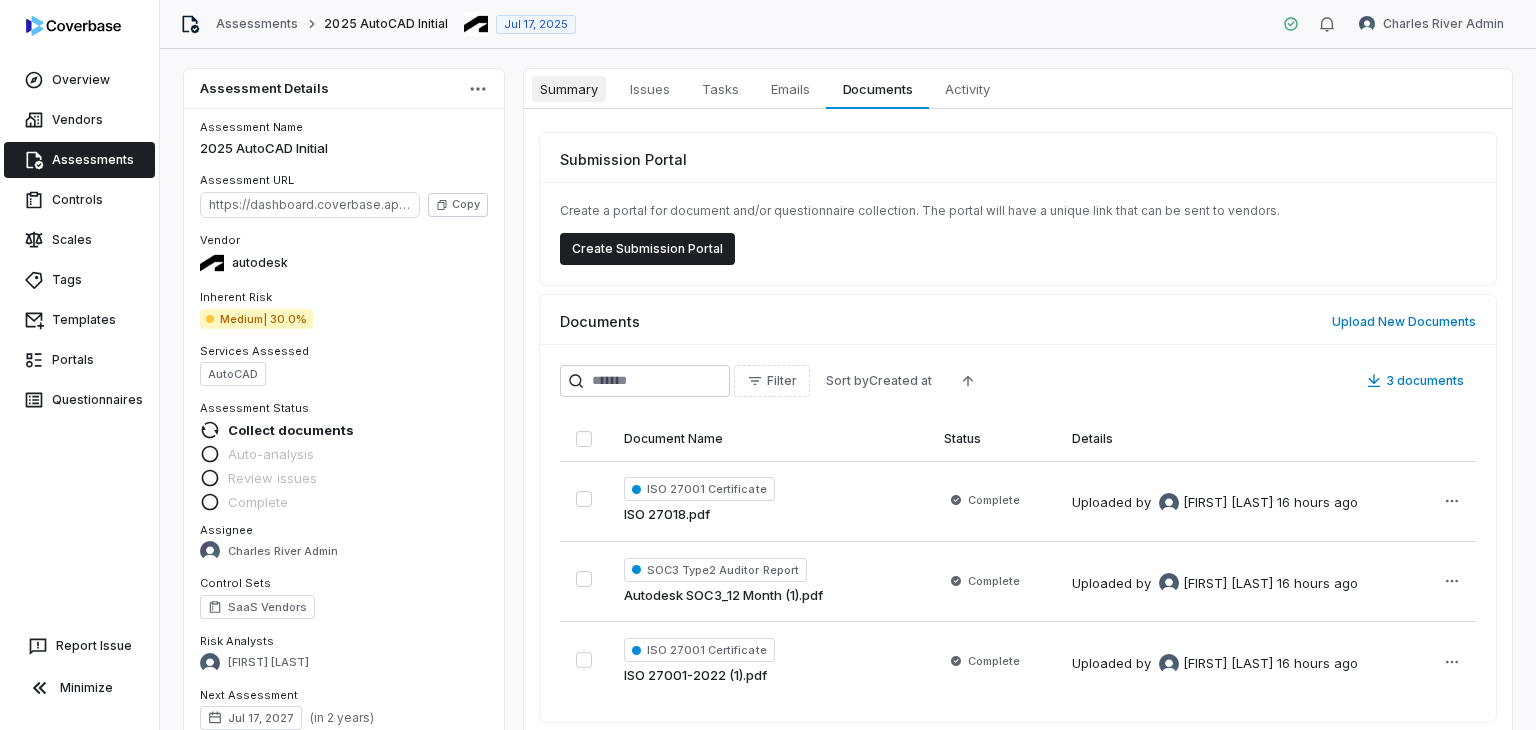 click on "Summary Summary" at bounding box center (569, 89) 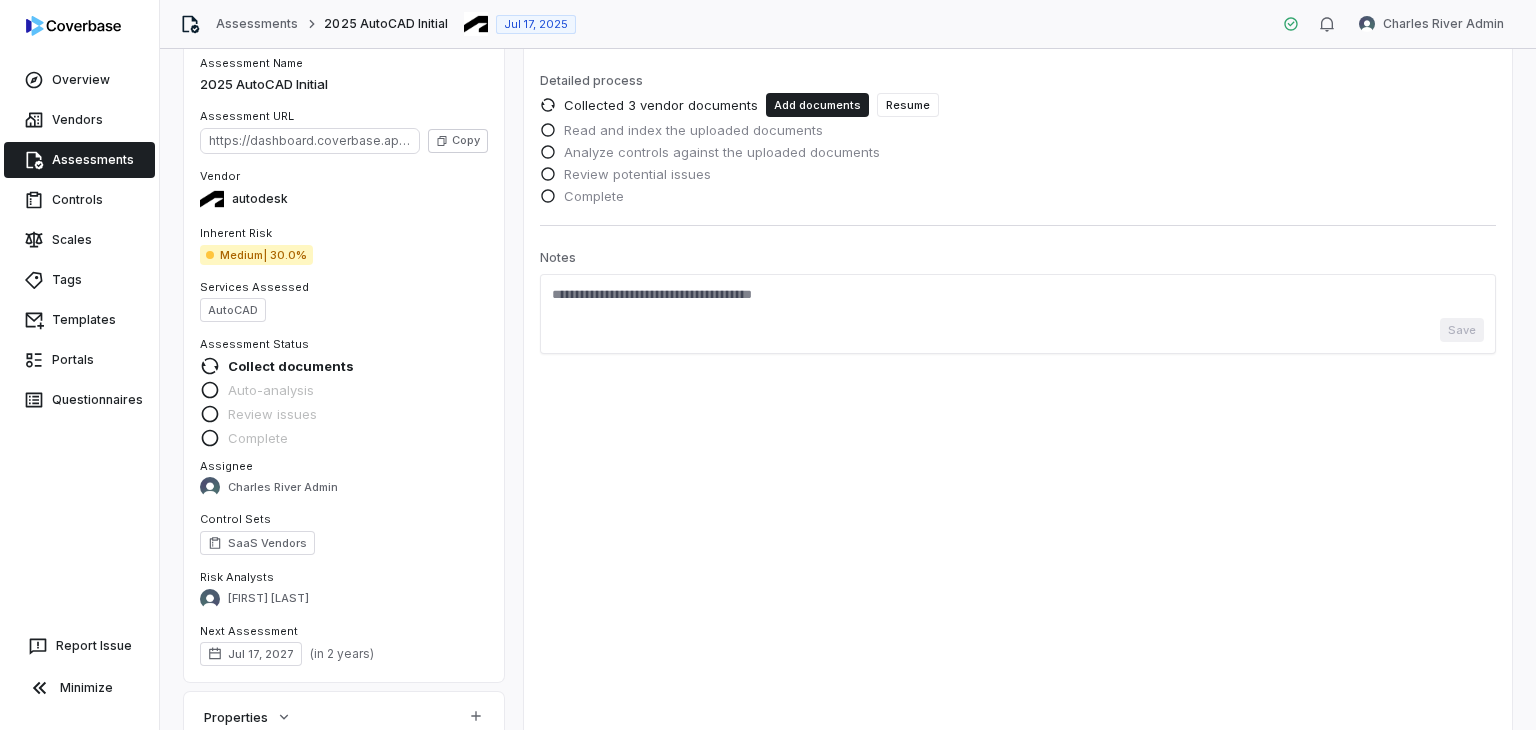 scroll, scrollTop: 0, scrollLeft: 0, axis: both 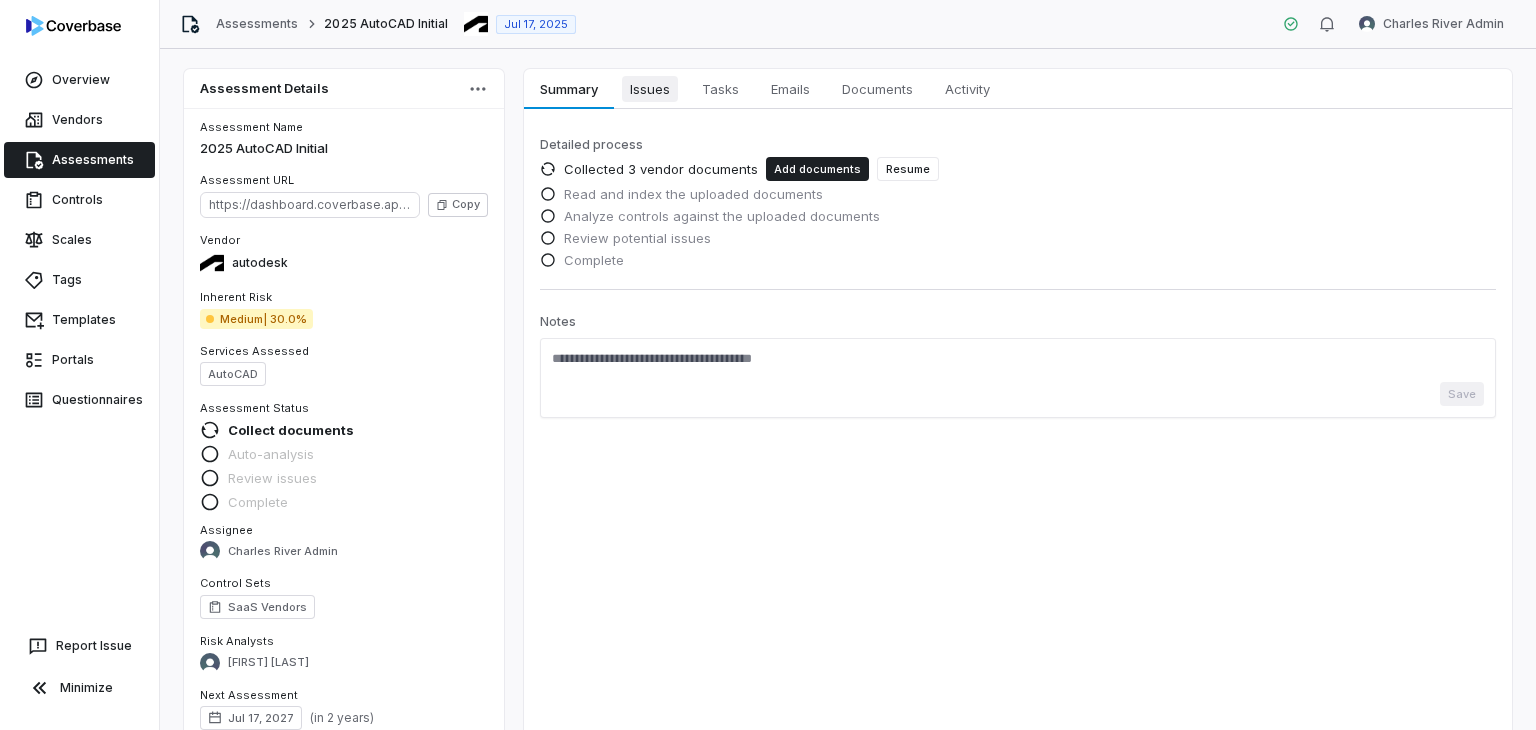 click on "Issues" at bounding box center [650, 89] 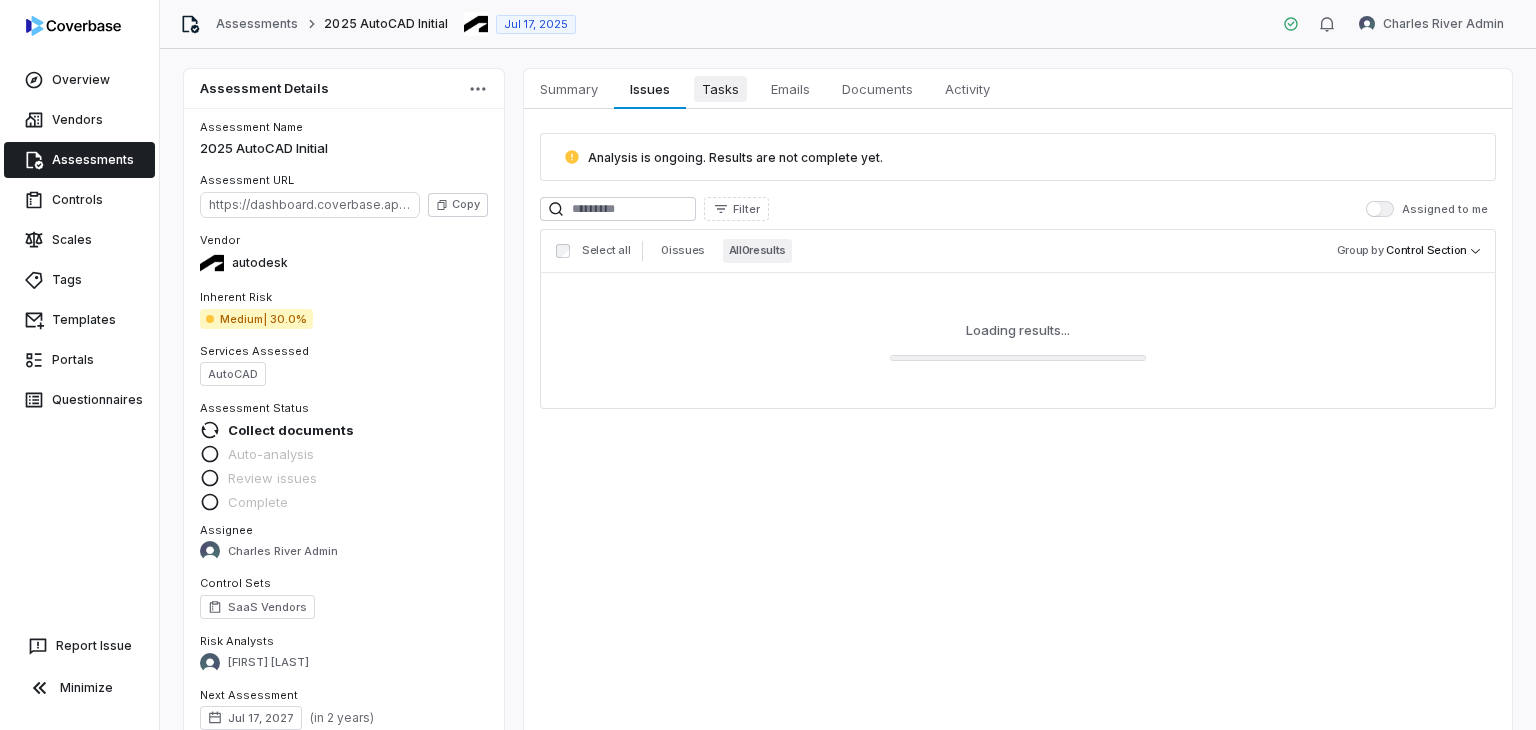 click on "Tasks" at bounding box center [720, 89] 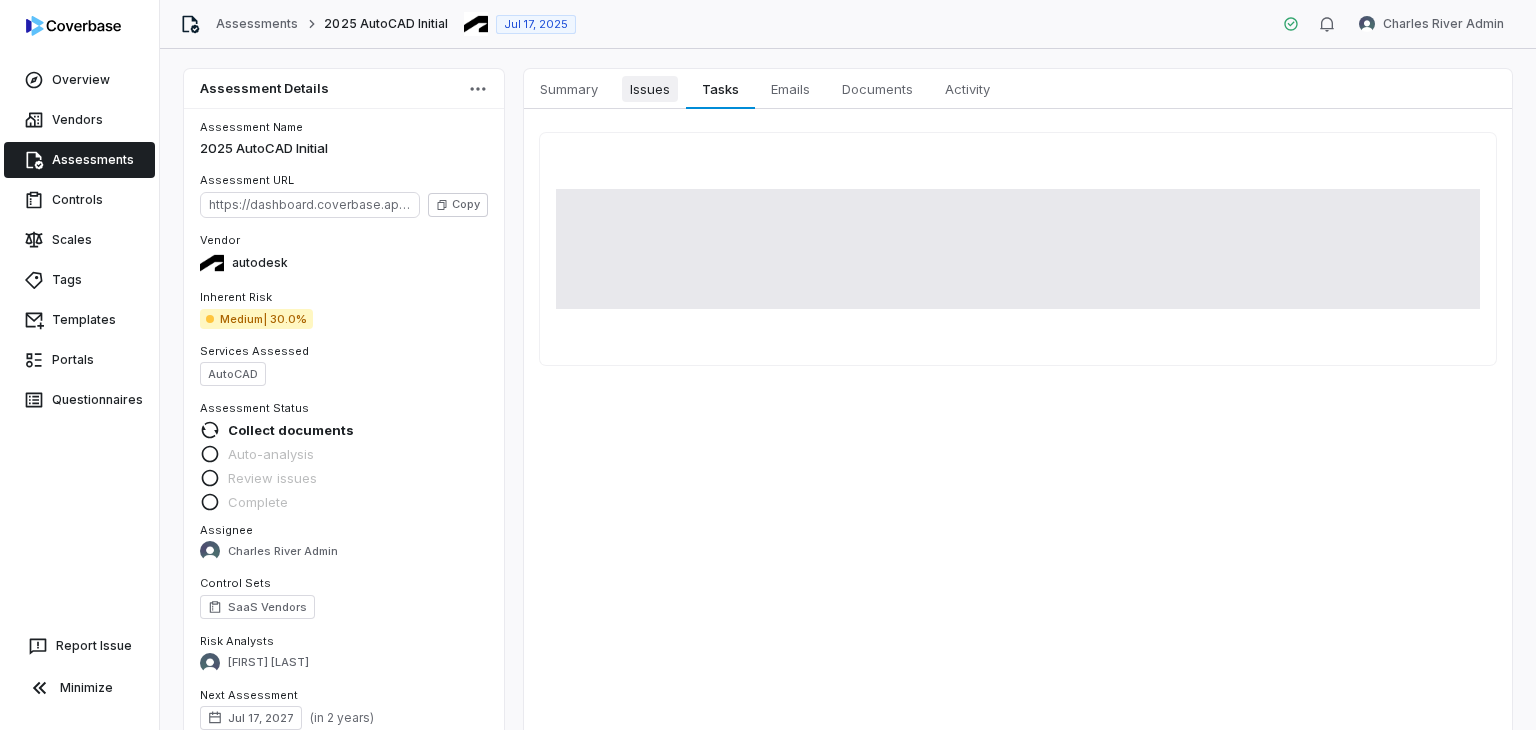 click on "Issues" at bounding box center (650, 89) 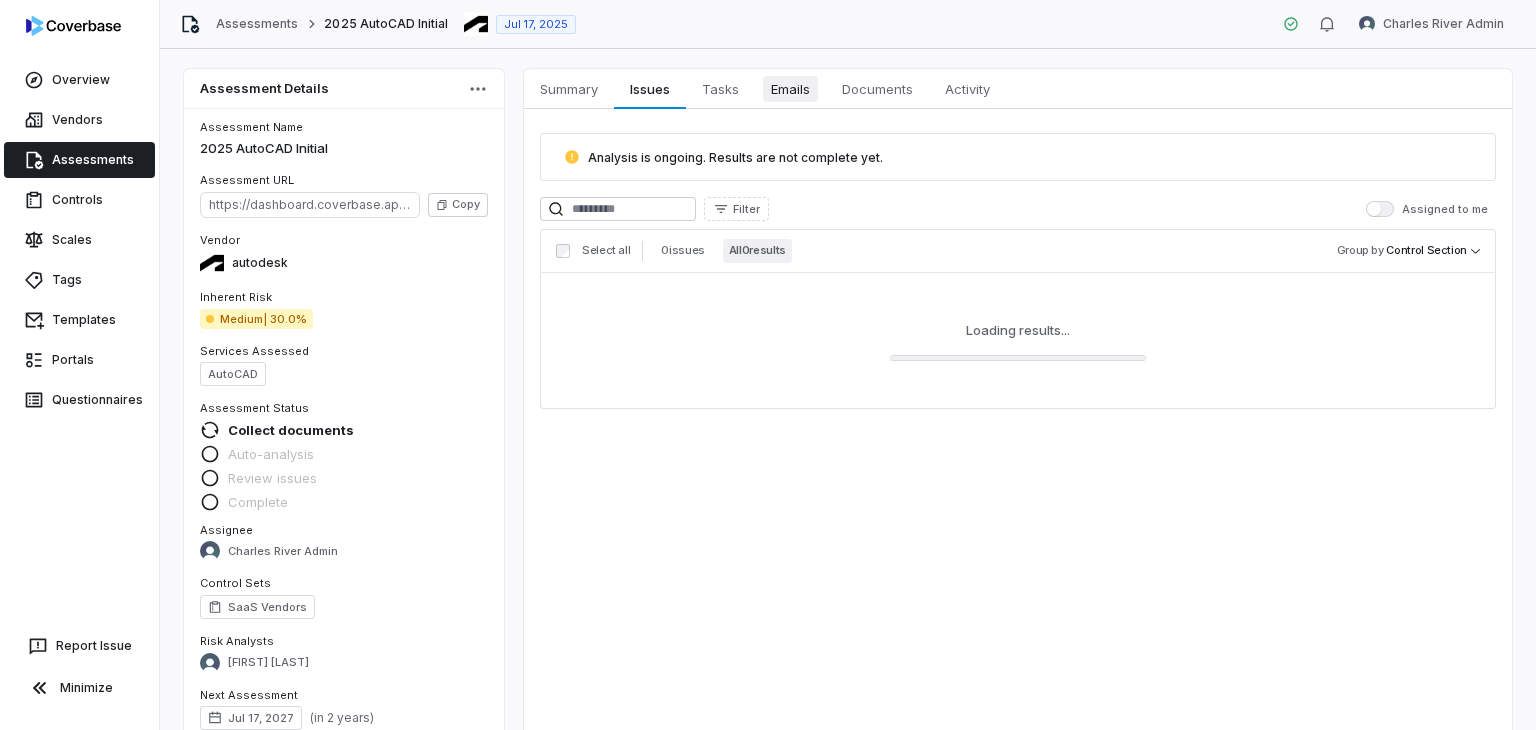 click on "Emails" at bounding box center (790, 89) 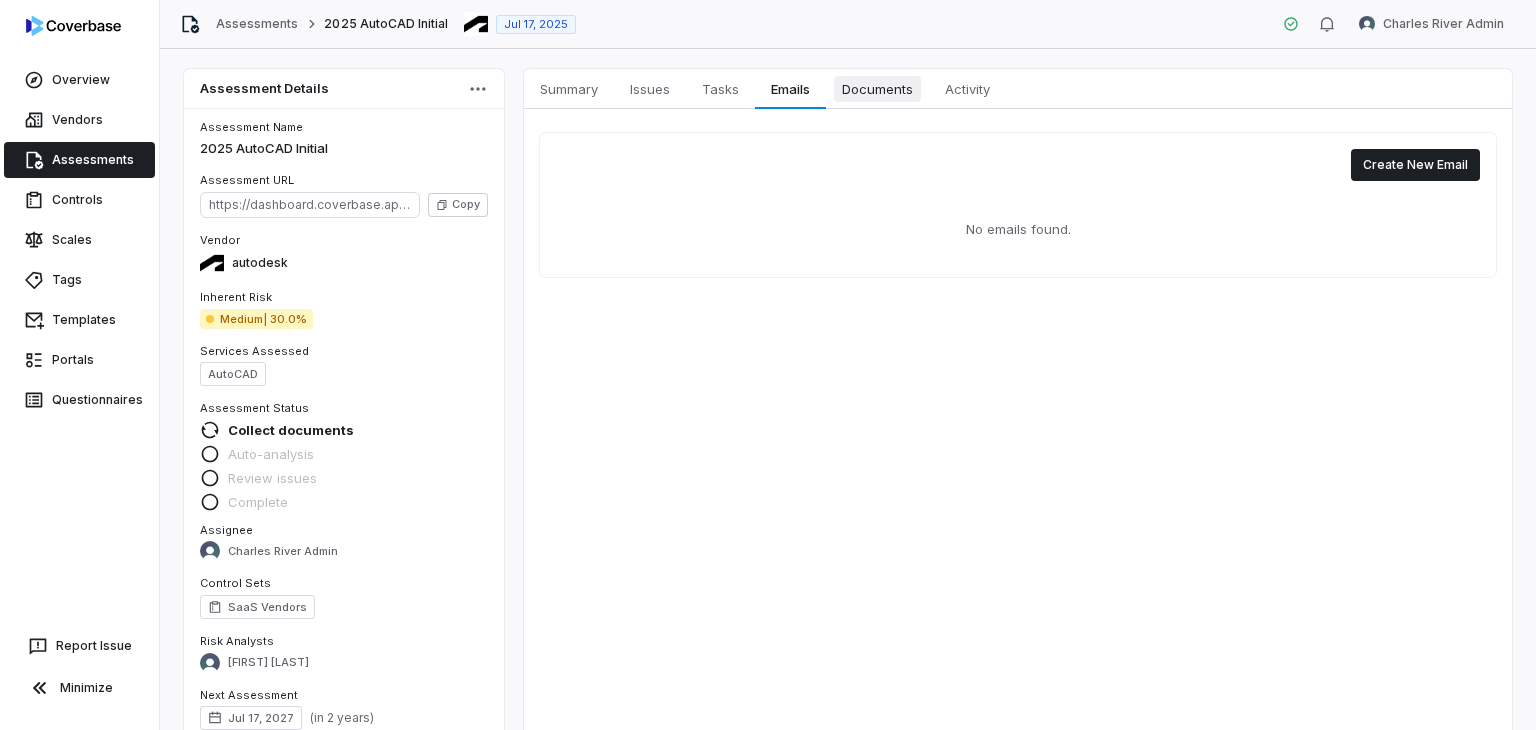 click on "Documents" at bounding box center (877, 89) 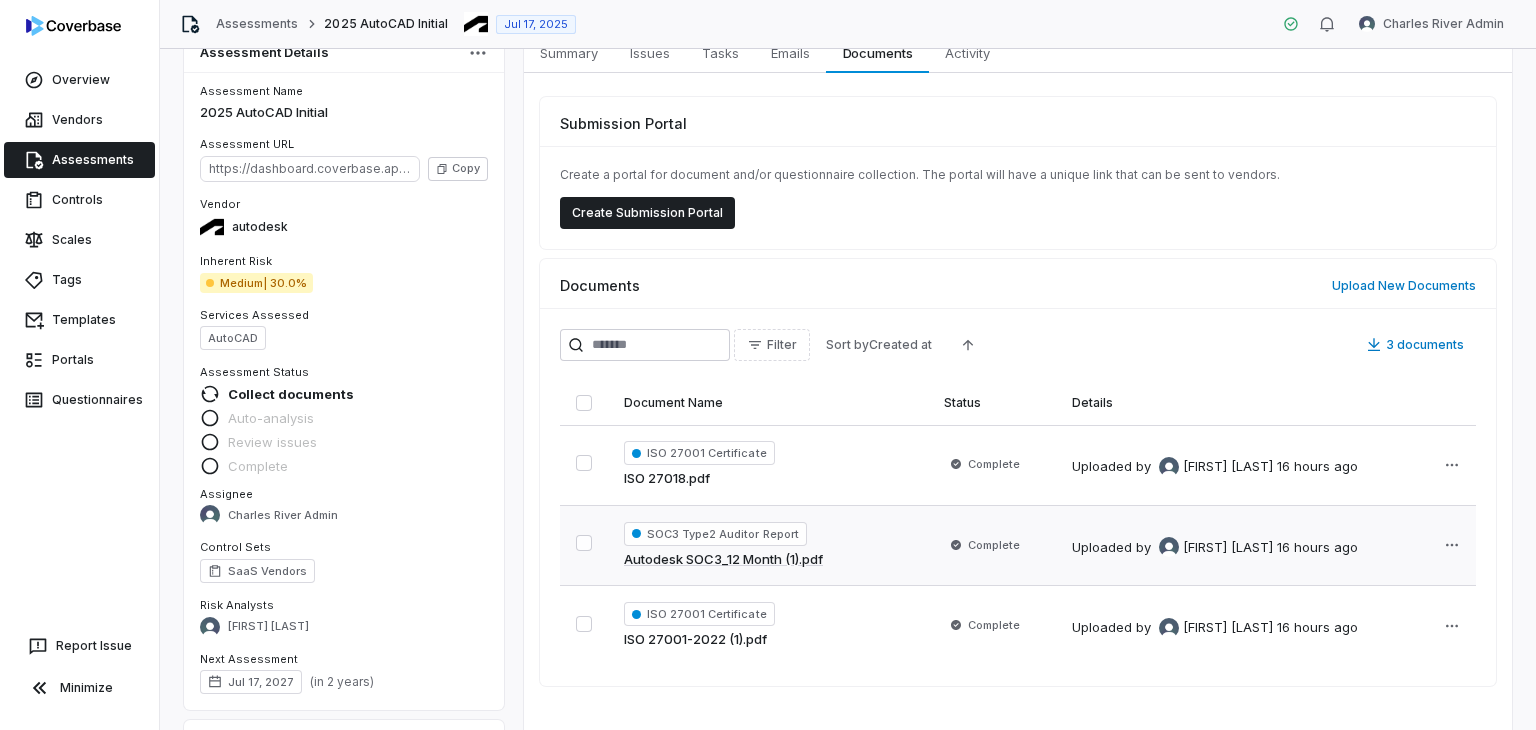 scroll, scrollTop: 100, scrollLeft: 0, axis: vertical 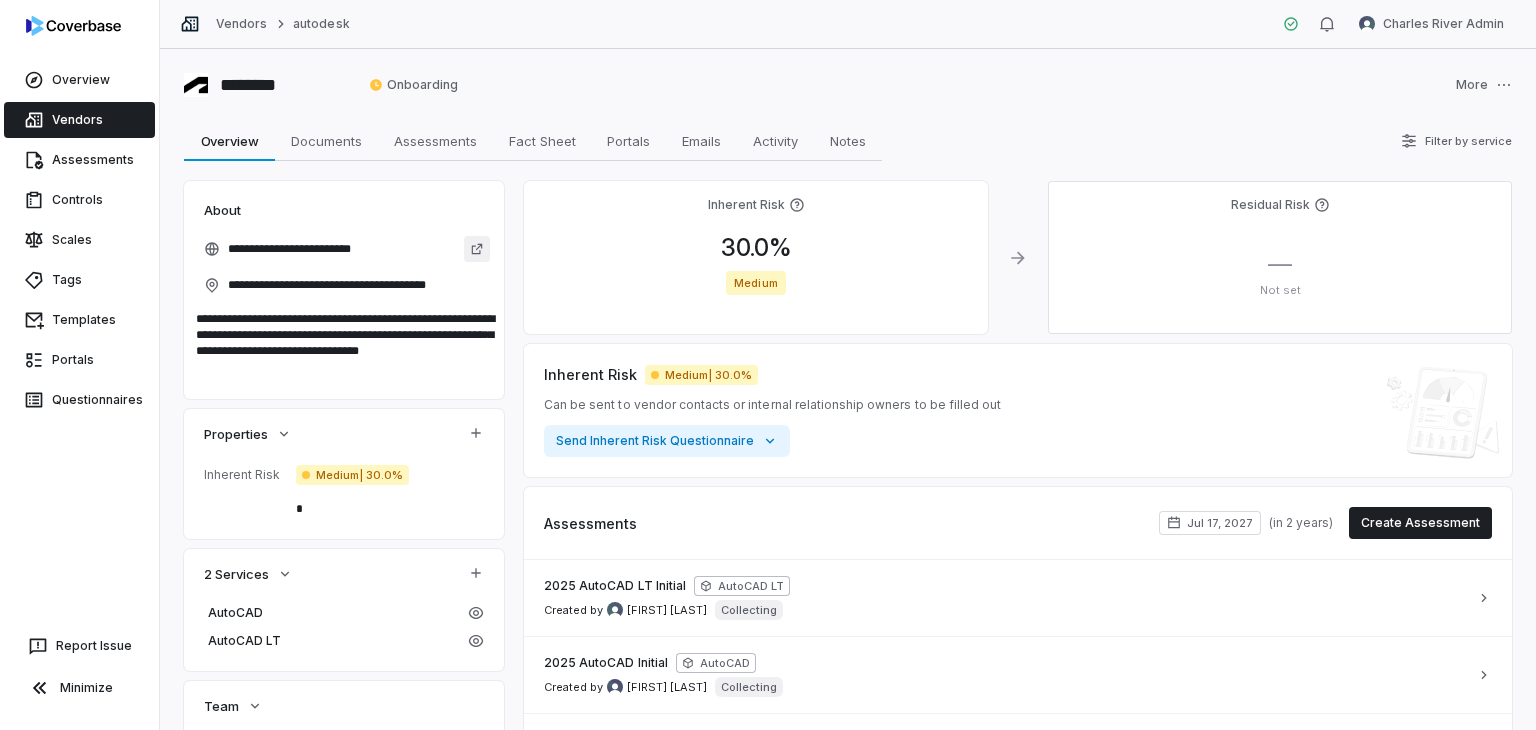 click at bounding box center (477, 249) 